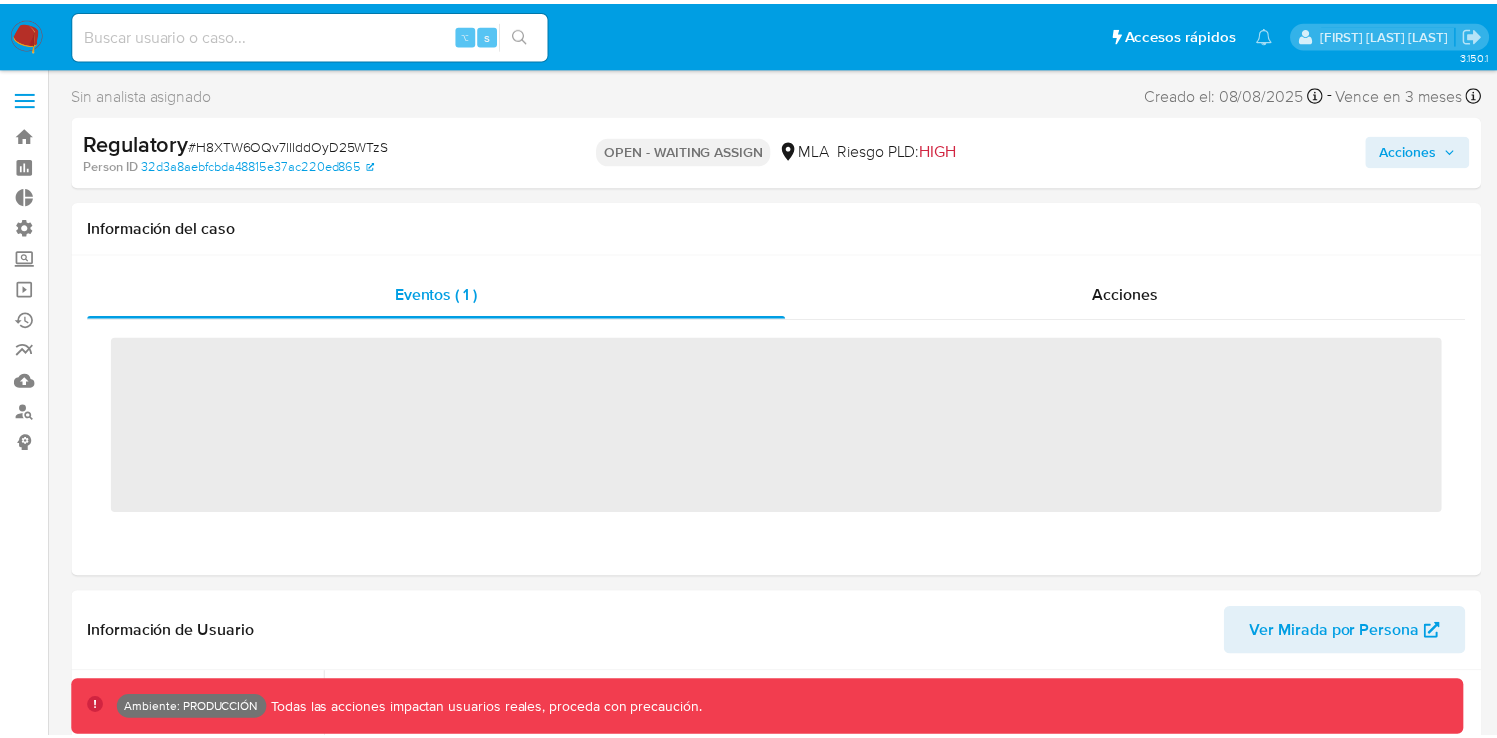 scroll, scrollTop: 0, scrollLeft: 0, axis: both 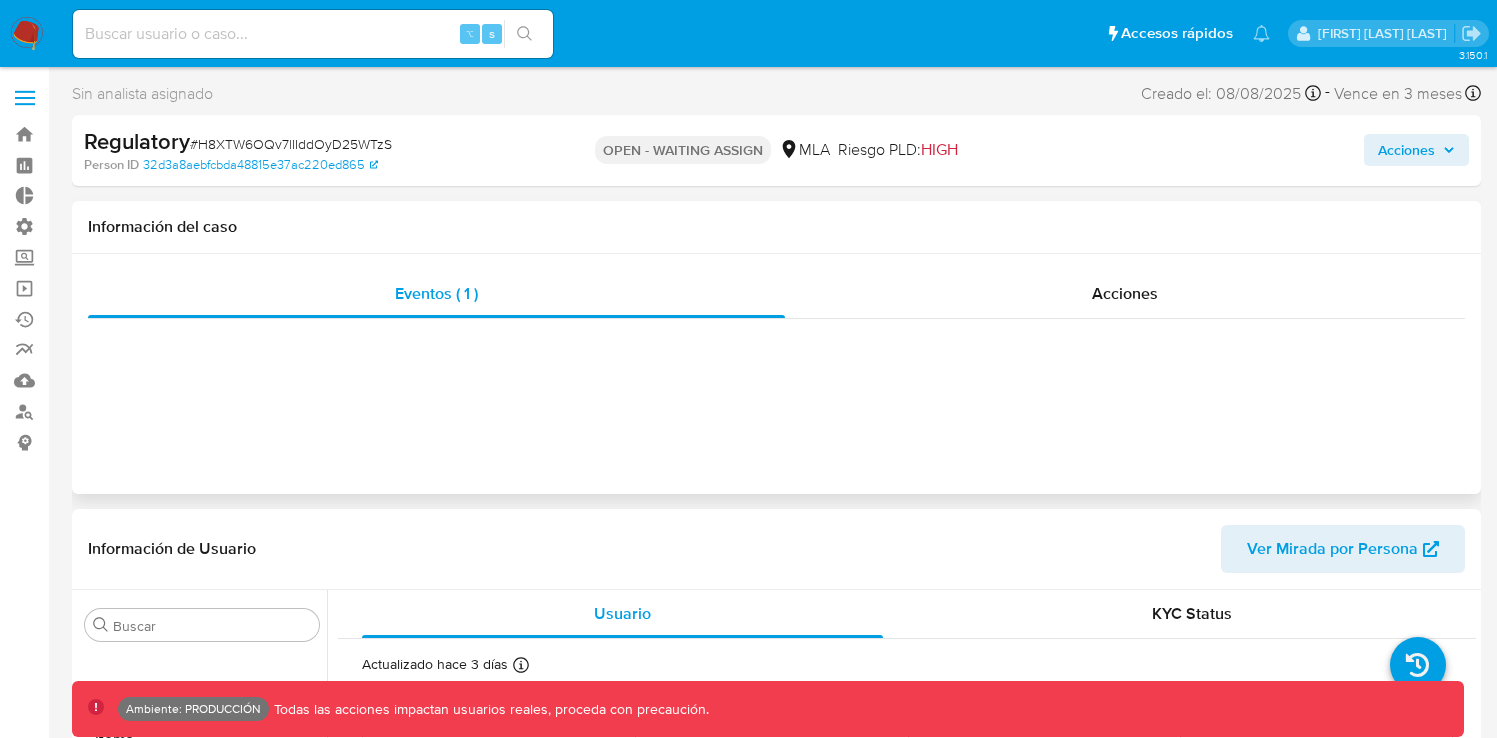 select on "10" 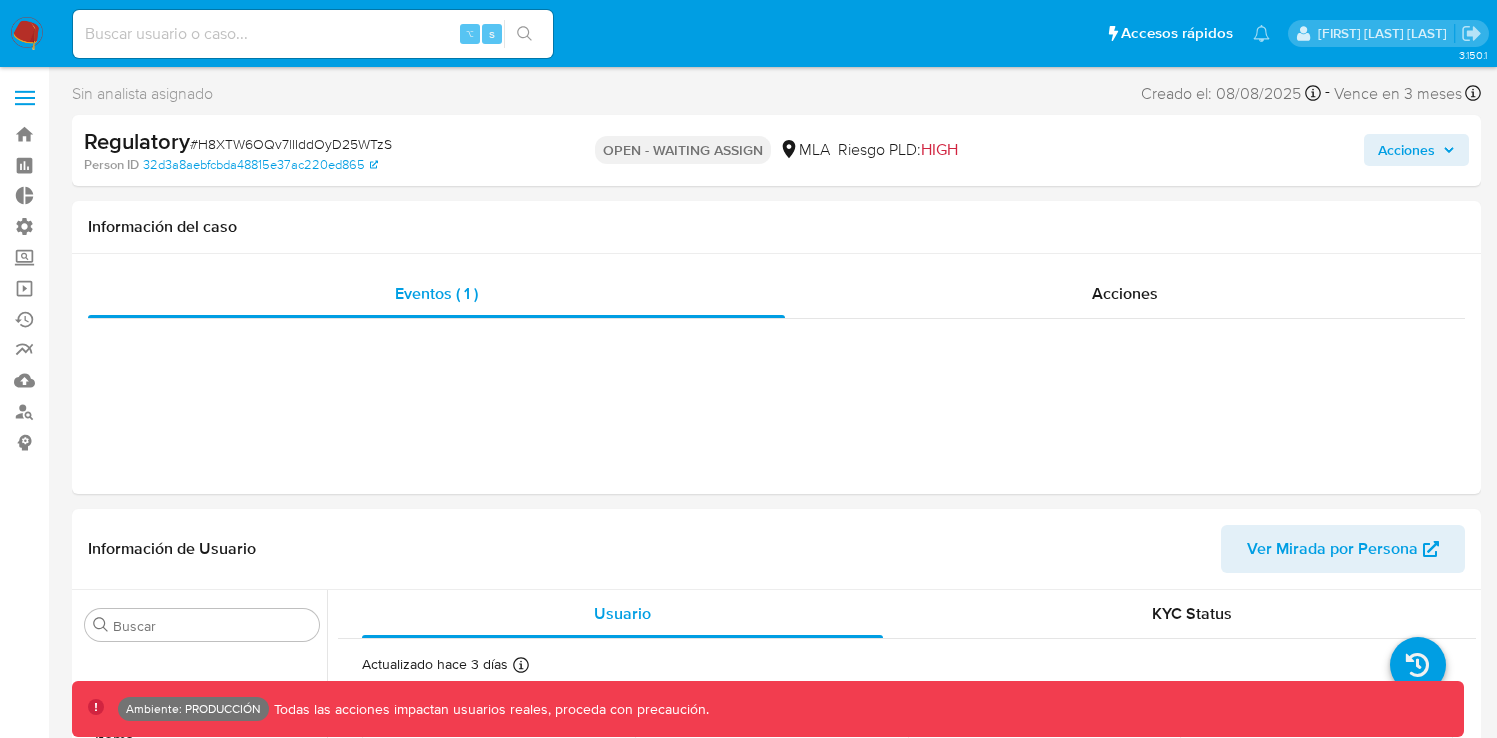 click on "# H8XTW6OQv7lIIddOyD25WTzS" at bounding box center [291, 144] 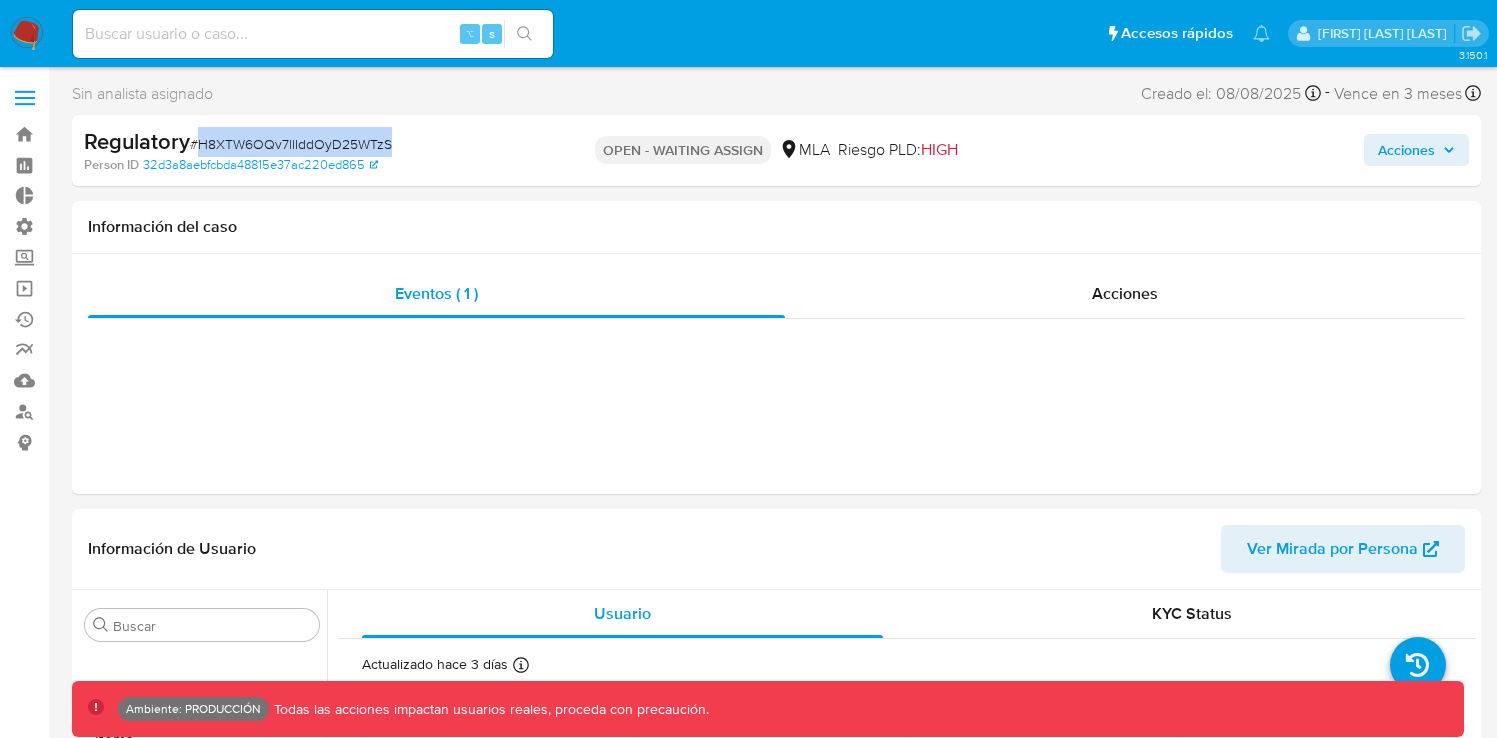 click on "# H8XTW6OQv7lIIddOyD25WTzS" at bounding box center [291, 144] 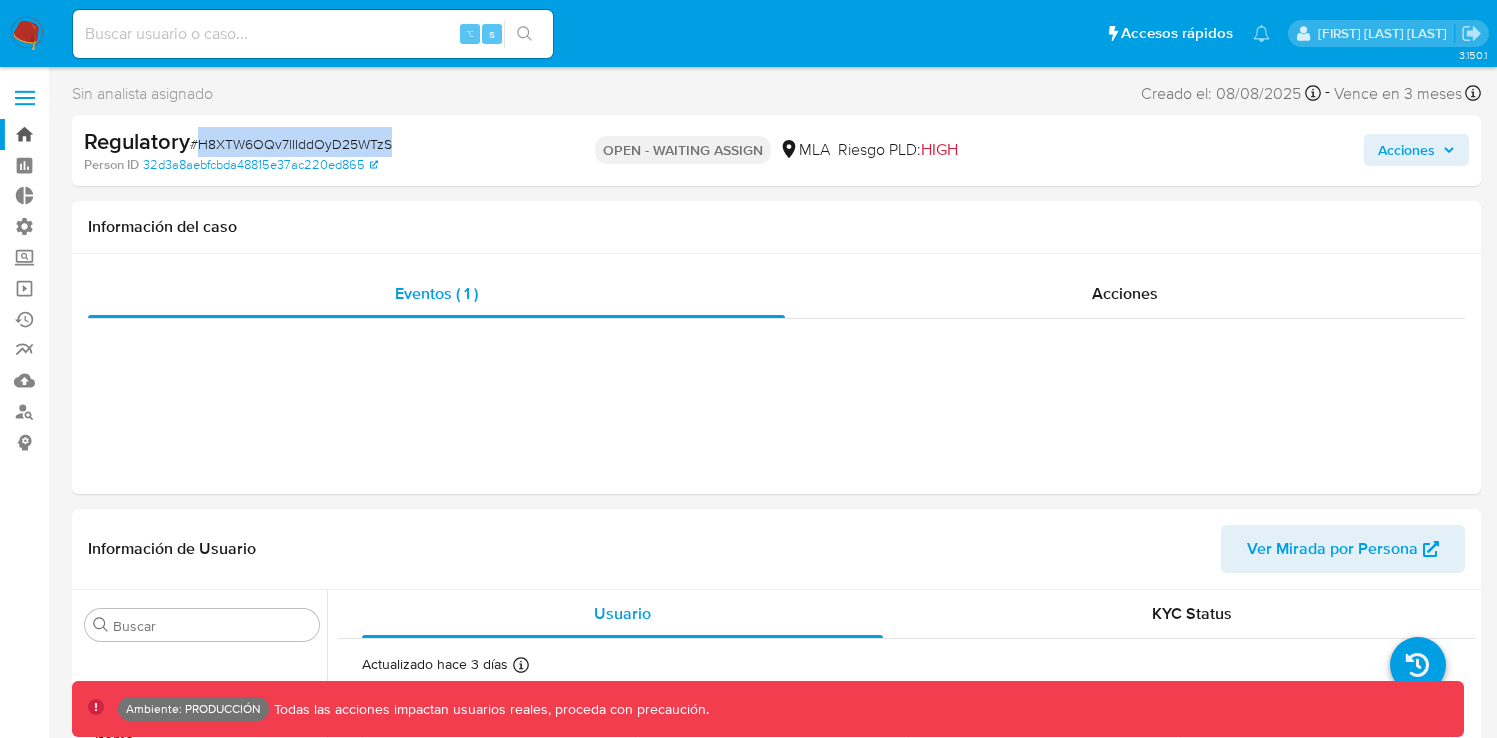 click on "Bandeja" at bounding box center (119, 134) 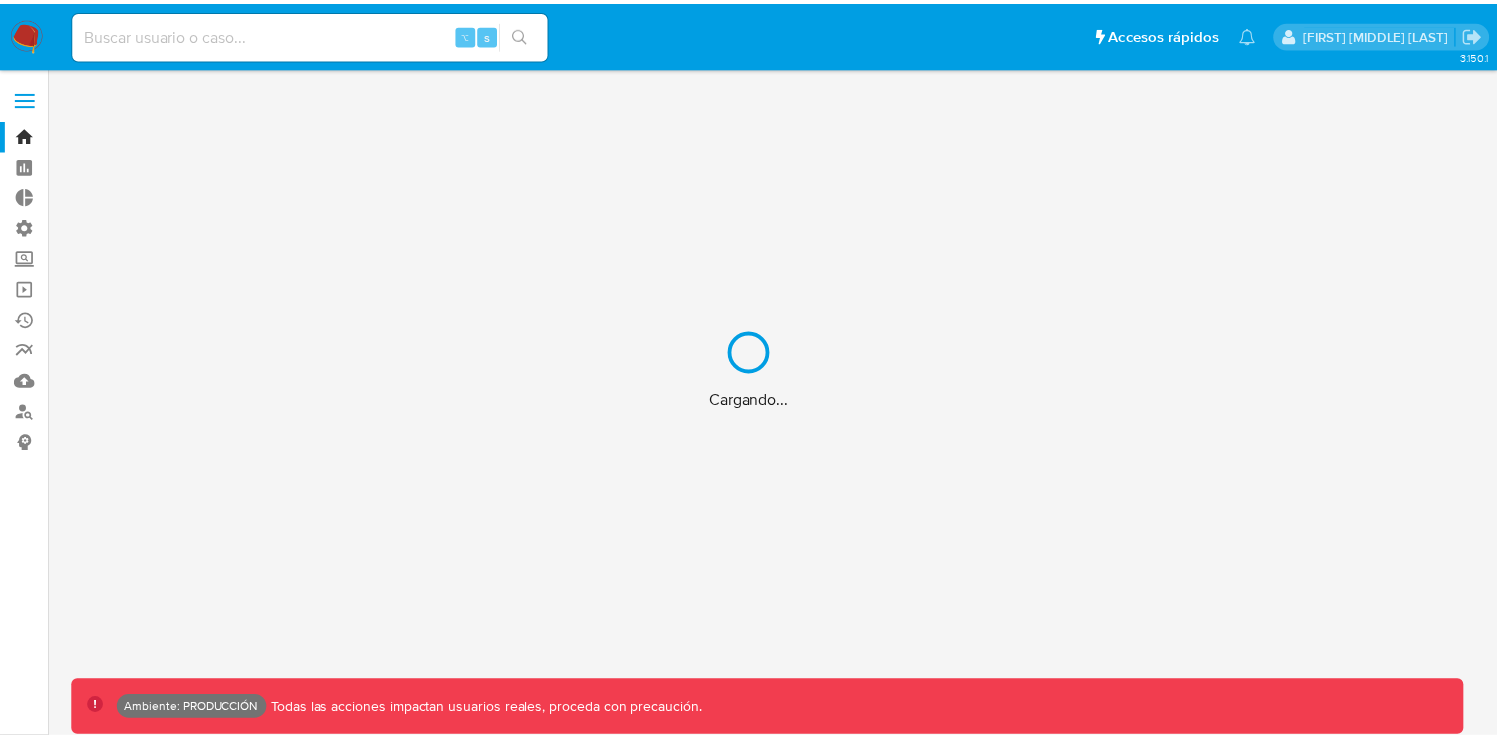 scroll, scrollTop: 0, scrollLeft: 0, axis: both 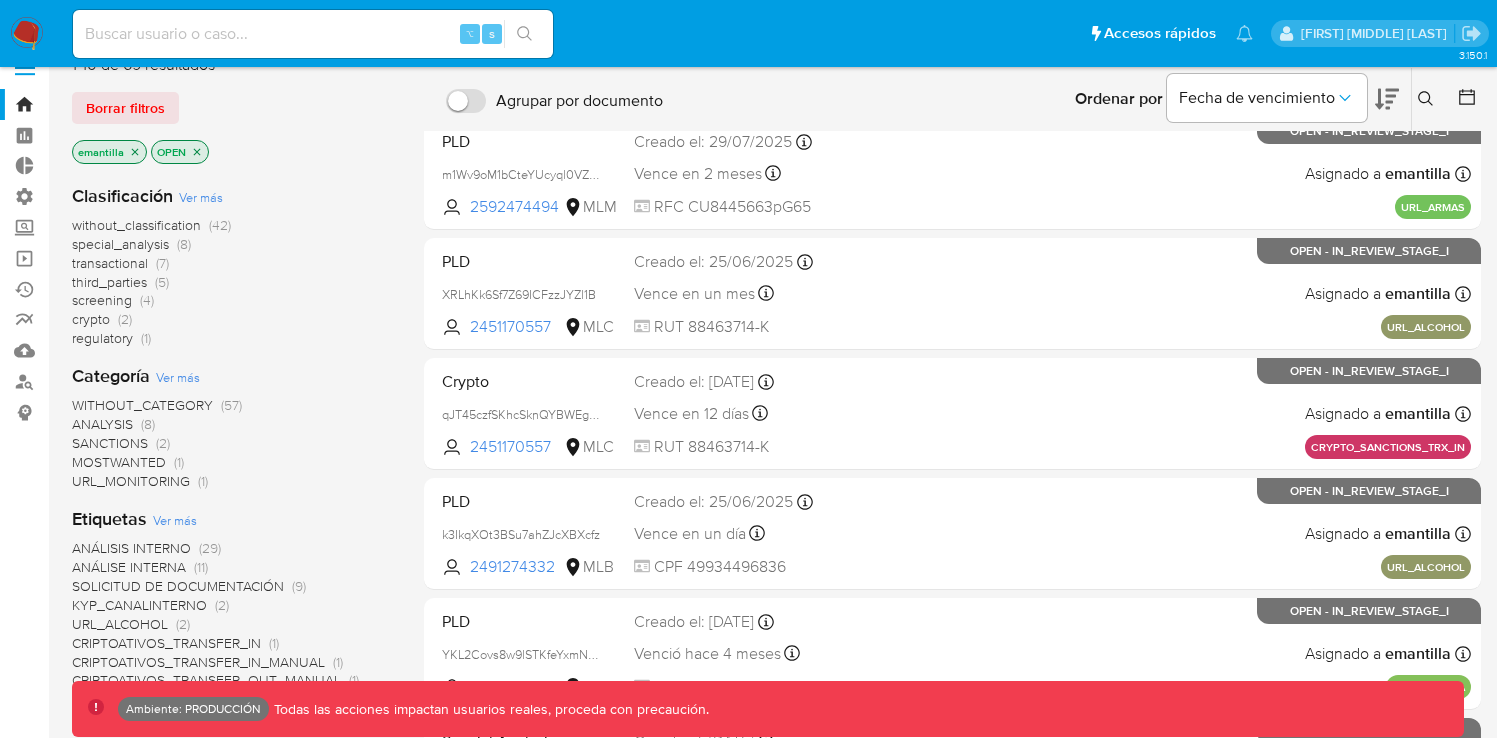 click 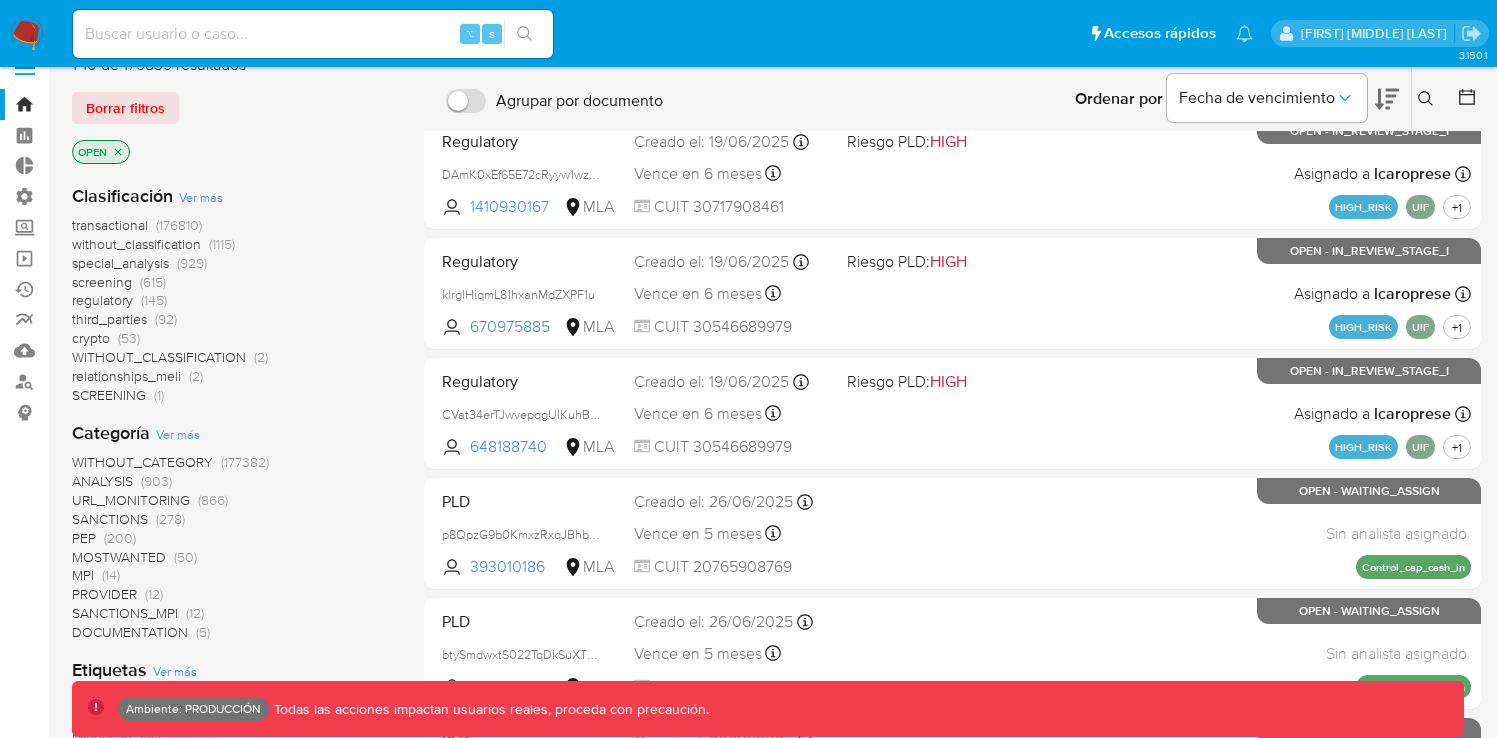 click on "regulatory" at bounding box center [102, 300] 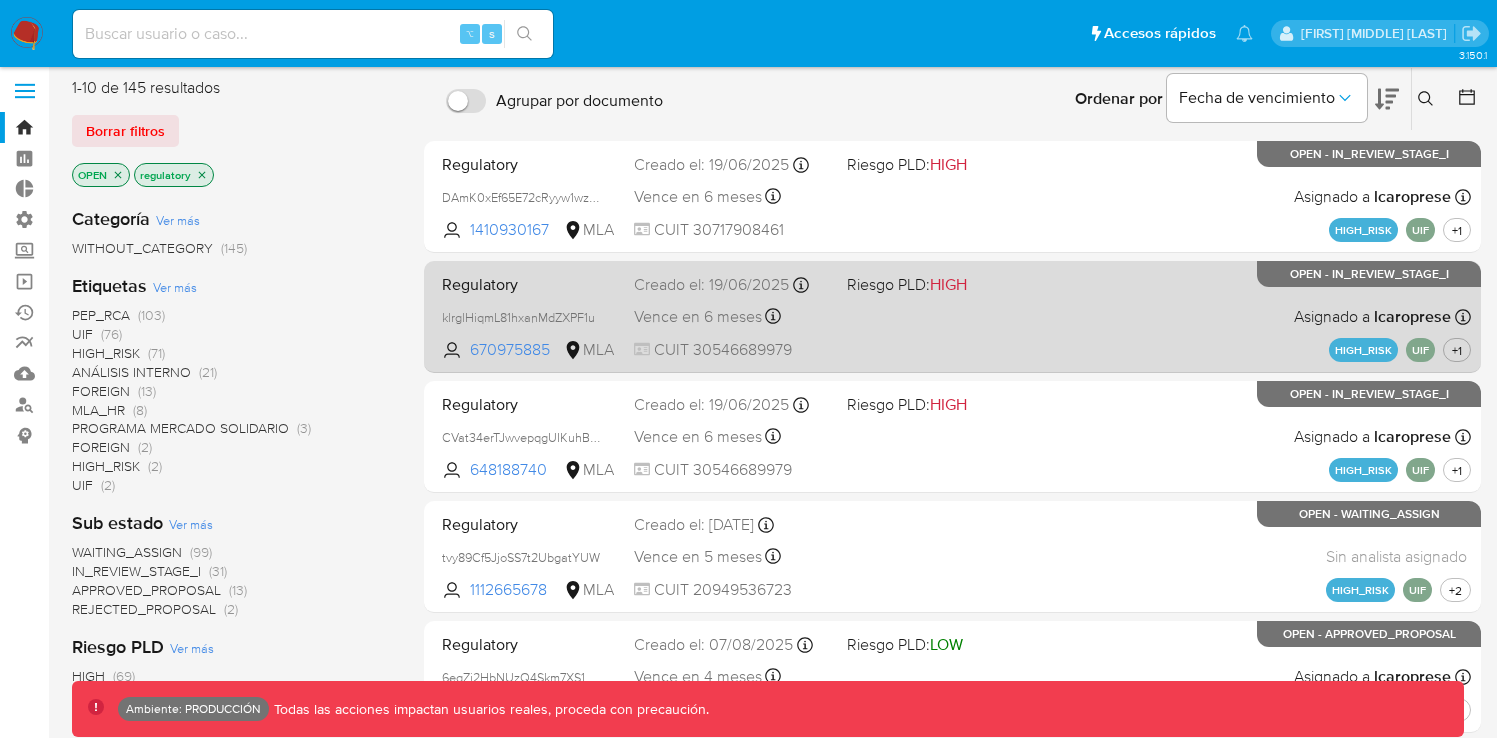 scroll, scrollTop: 0, scrollLeft: 0, axis: both 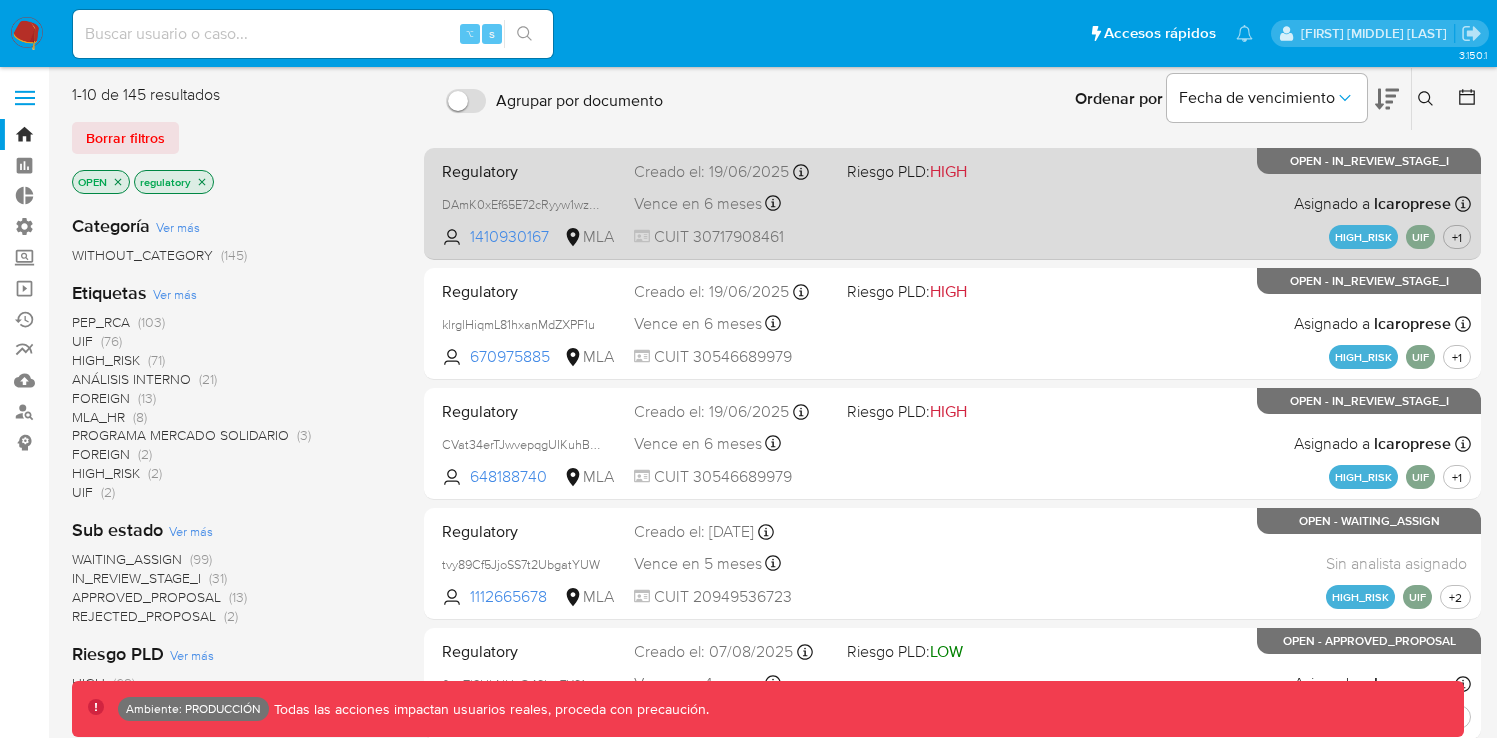 click on "Regulatory DAmK0xEf65E72cRyyw1wzIP3 1410930167 MLA Riesgo PLD:  HIGH Creado el: 19/06/2025   Creado el: 19/06/2025 19:39:05 Vence en 6 meses   Vence el 26/01/2026 19:39:05 CUIT   30717908461 Asignado a   lcaroprese   Asignado el: 21/07/2025 07:50:18 HIGH_RISK UIF +1 OPEN - IN_REVIEW_STAGE_I" at bounding box center [952, 203] 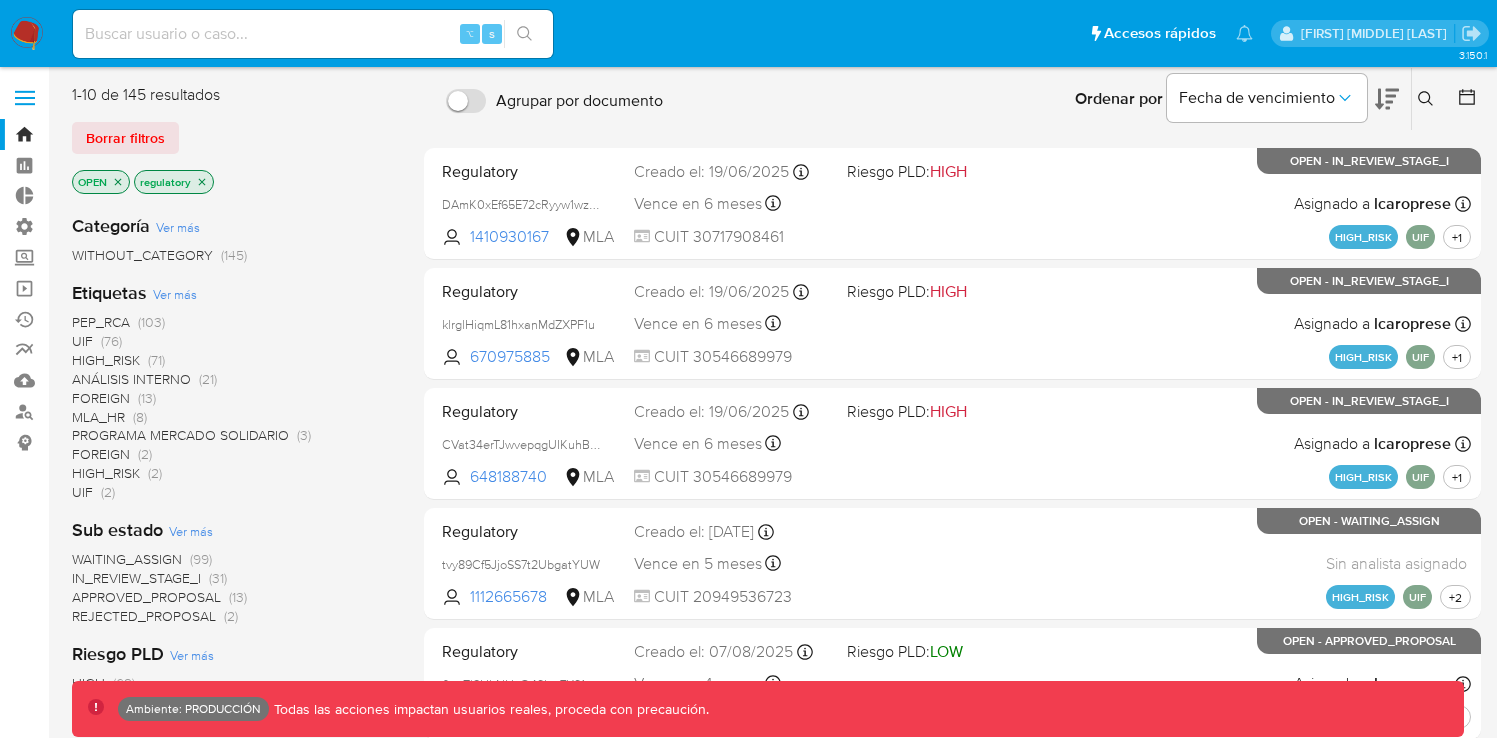 click at bounding box center [313, 34] 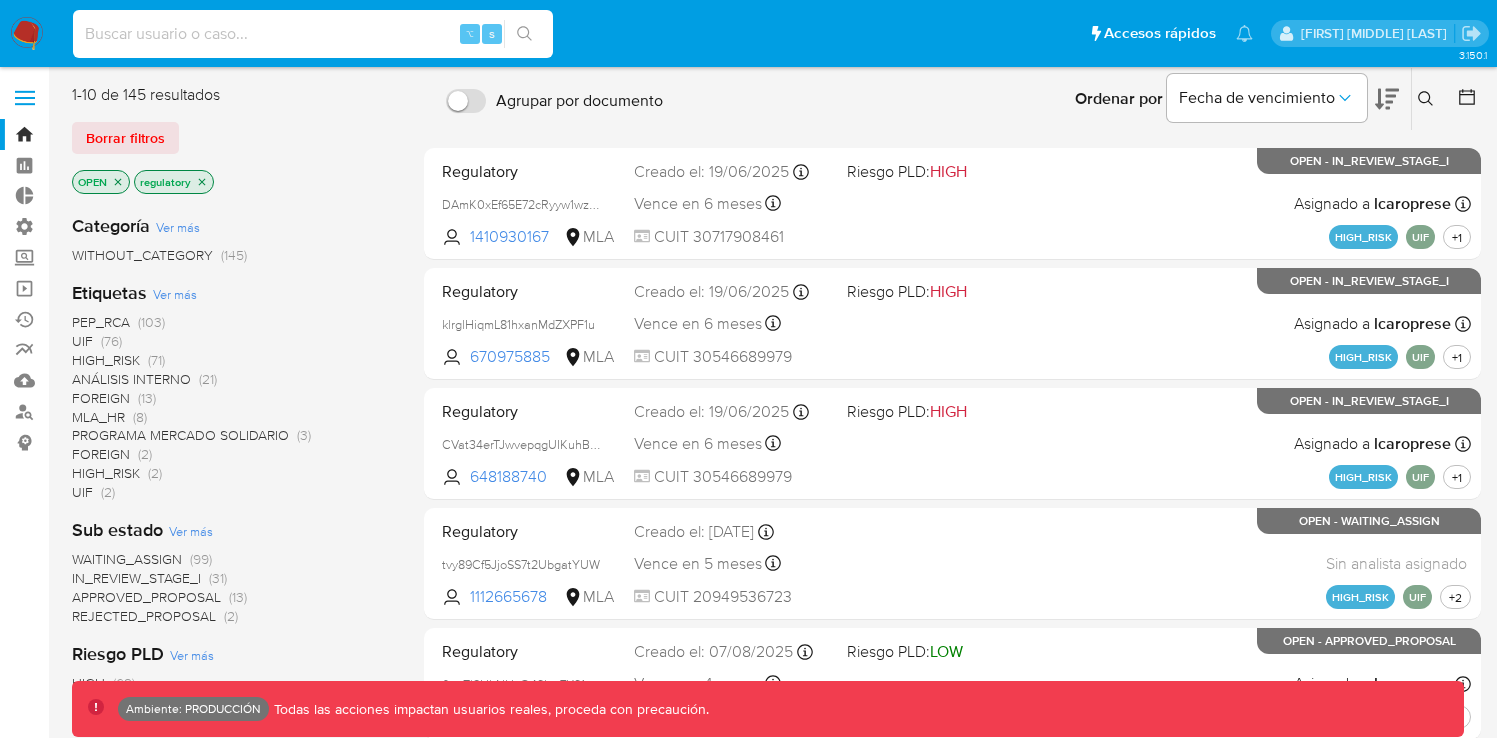 paste on "H8XTW6OQv7lIIddOyD25WTzS" 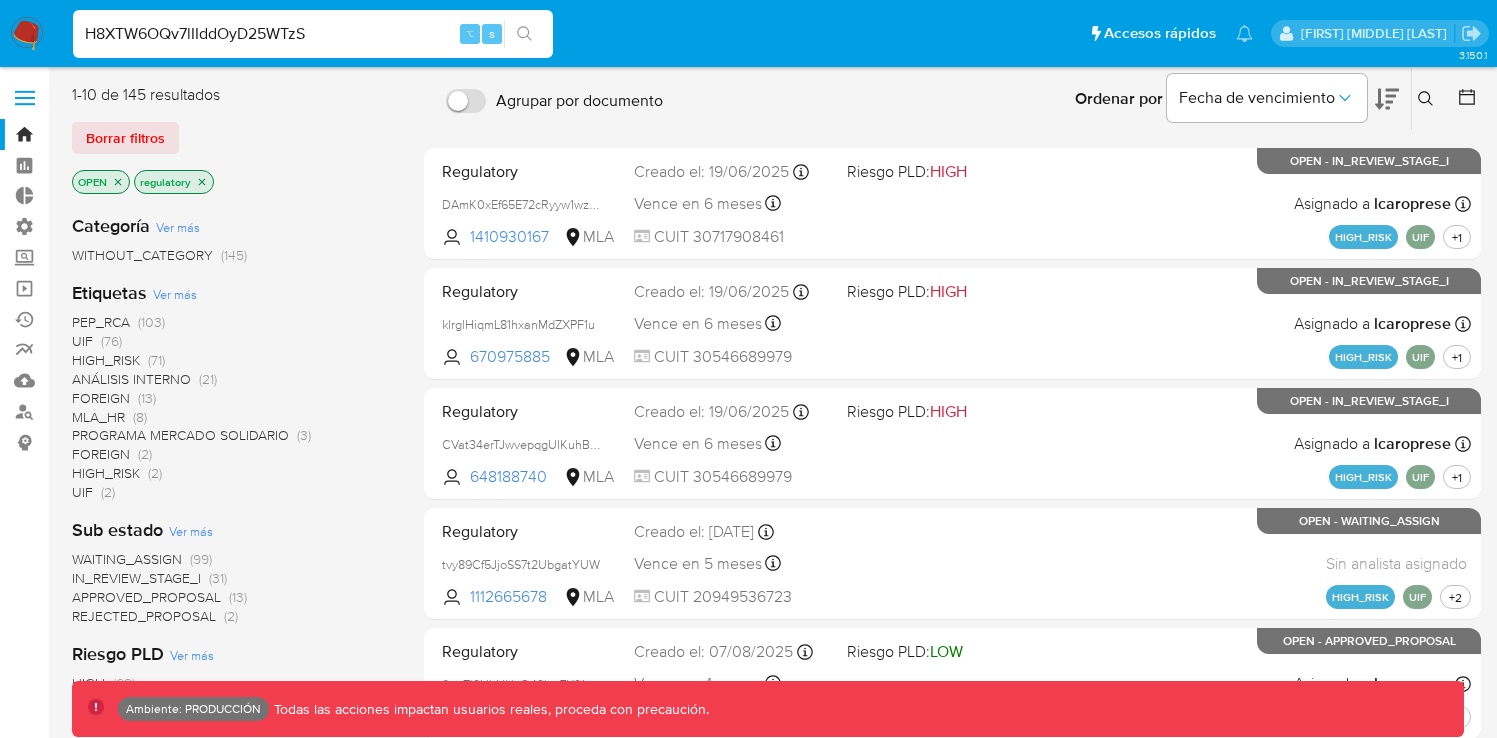 type on "H8XTW6OQv7lIIddOyD25WTzS" 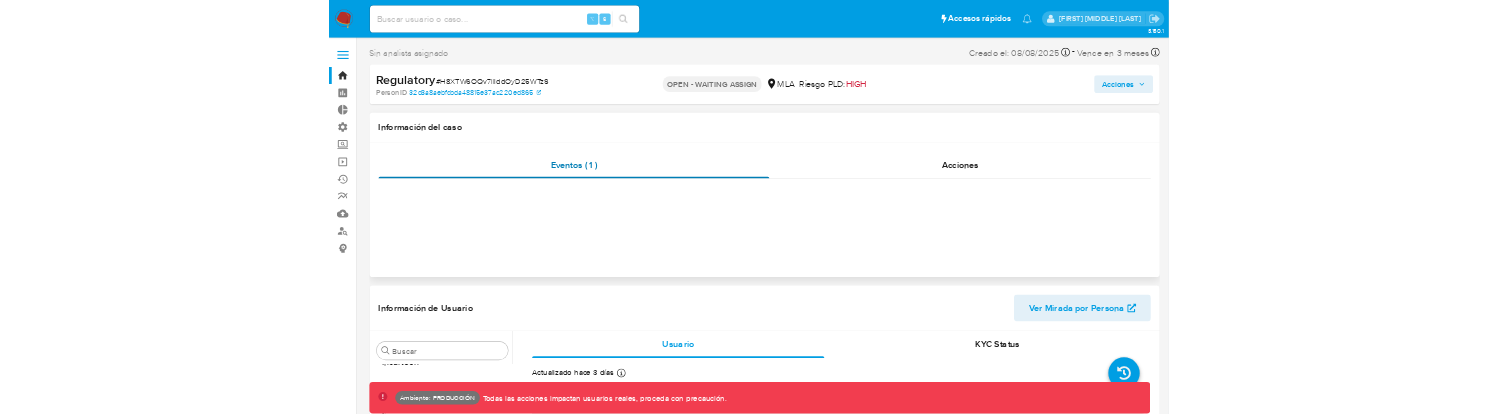 scroll, scrollTop: 893, scrollLeft: 0, axis: vertical 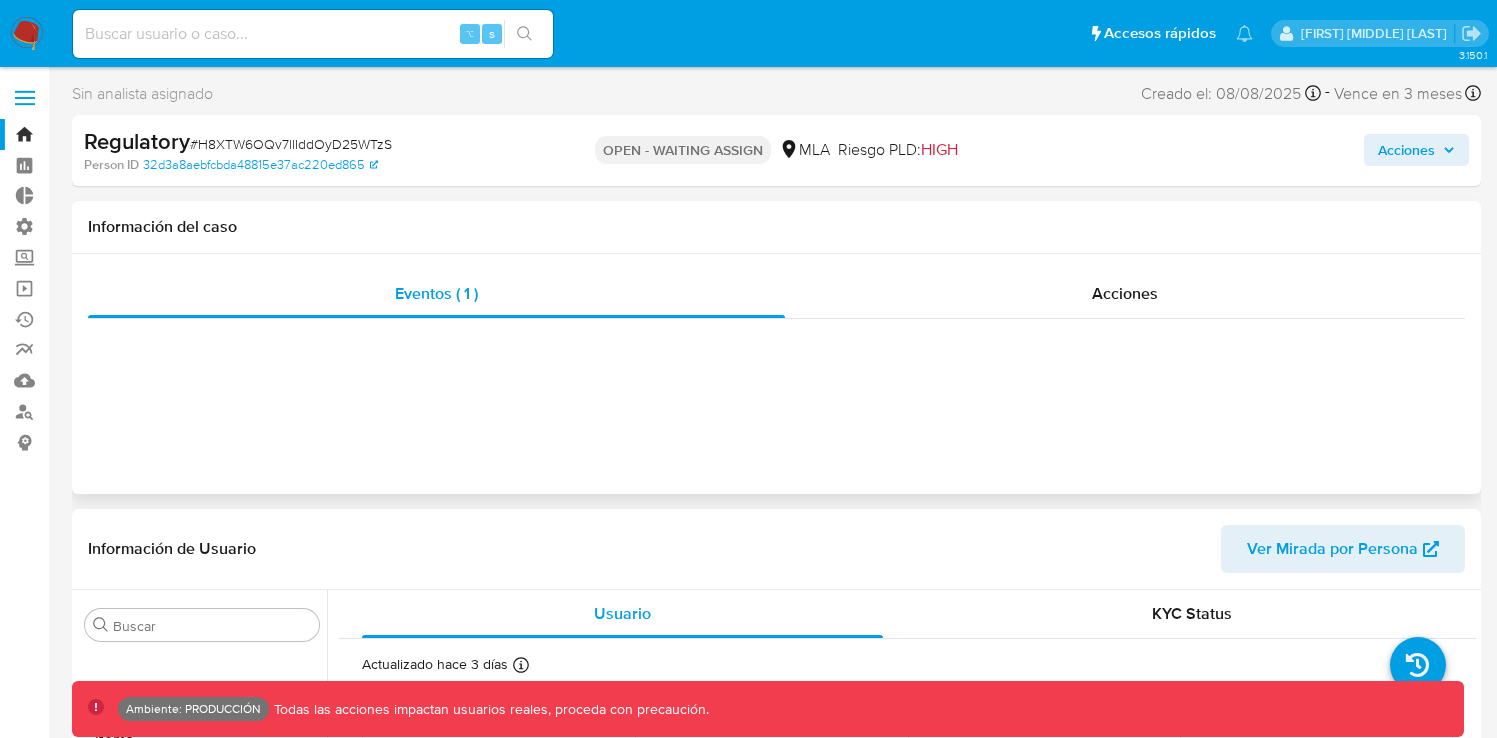 select on "10" 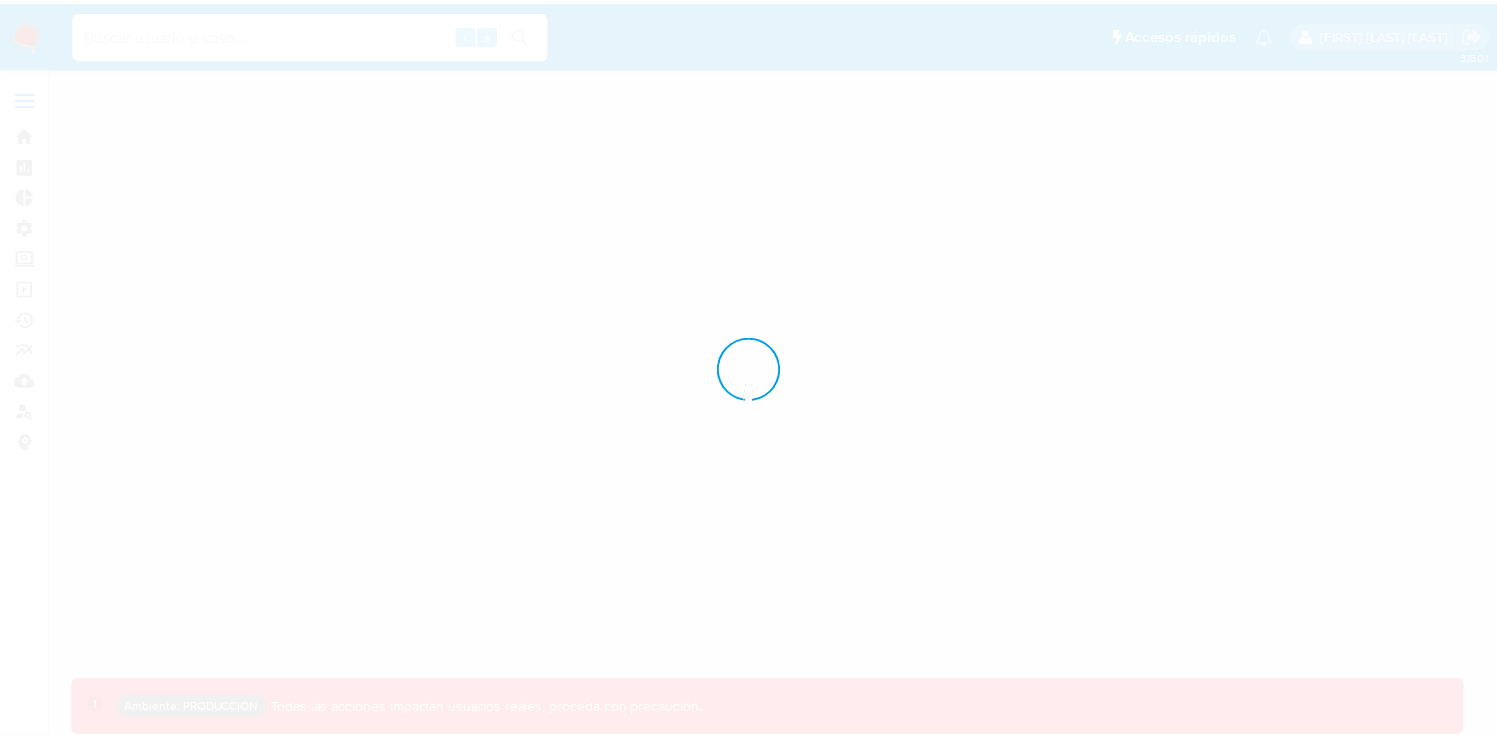 scroll, scrollTop: 0, scrollLeft: 0, axis: both 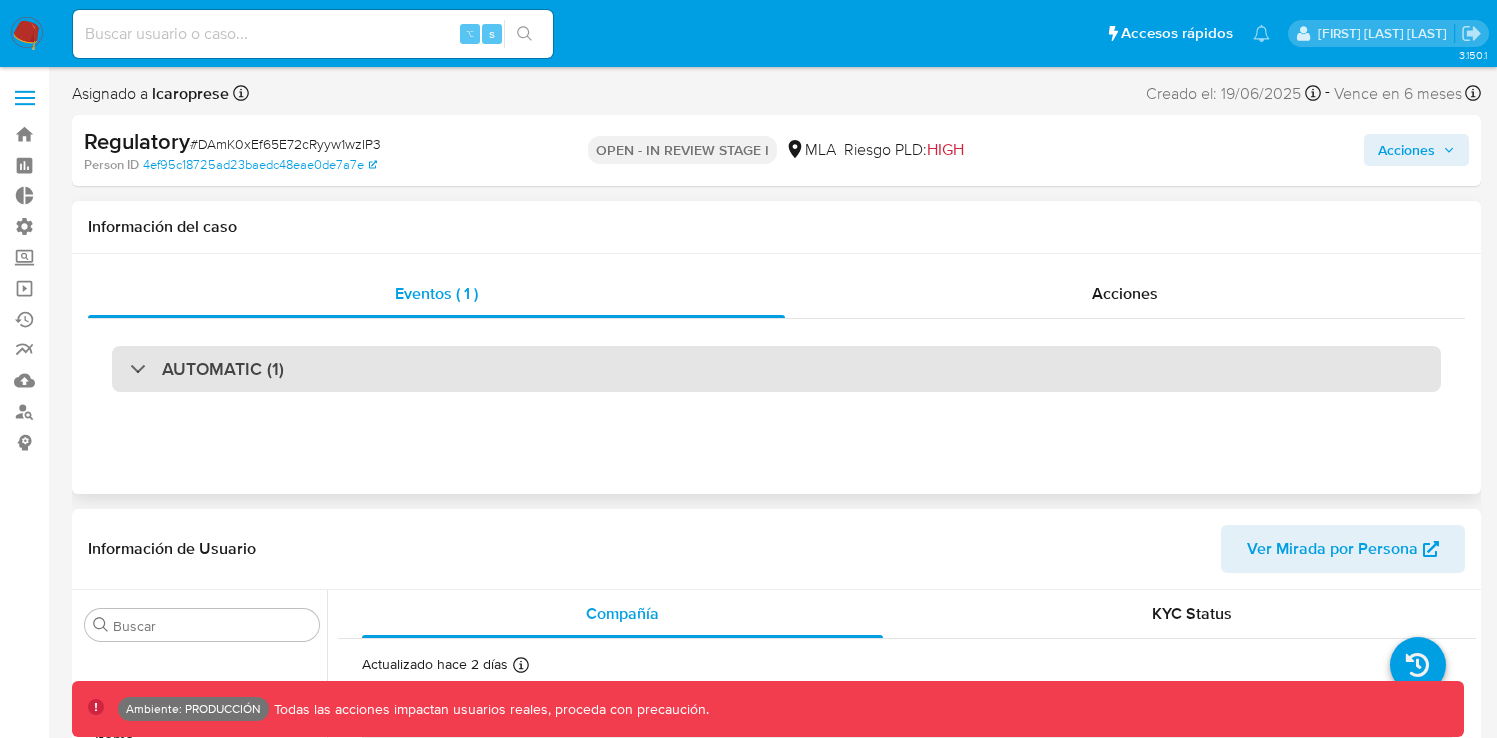 click on "AUTOMATIC (1)" at bounding box center (776, 369) 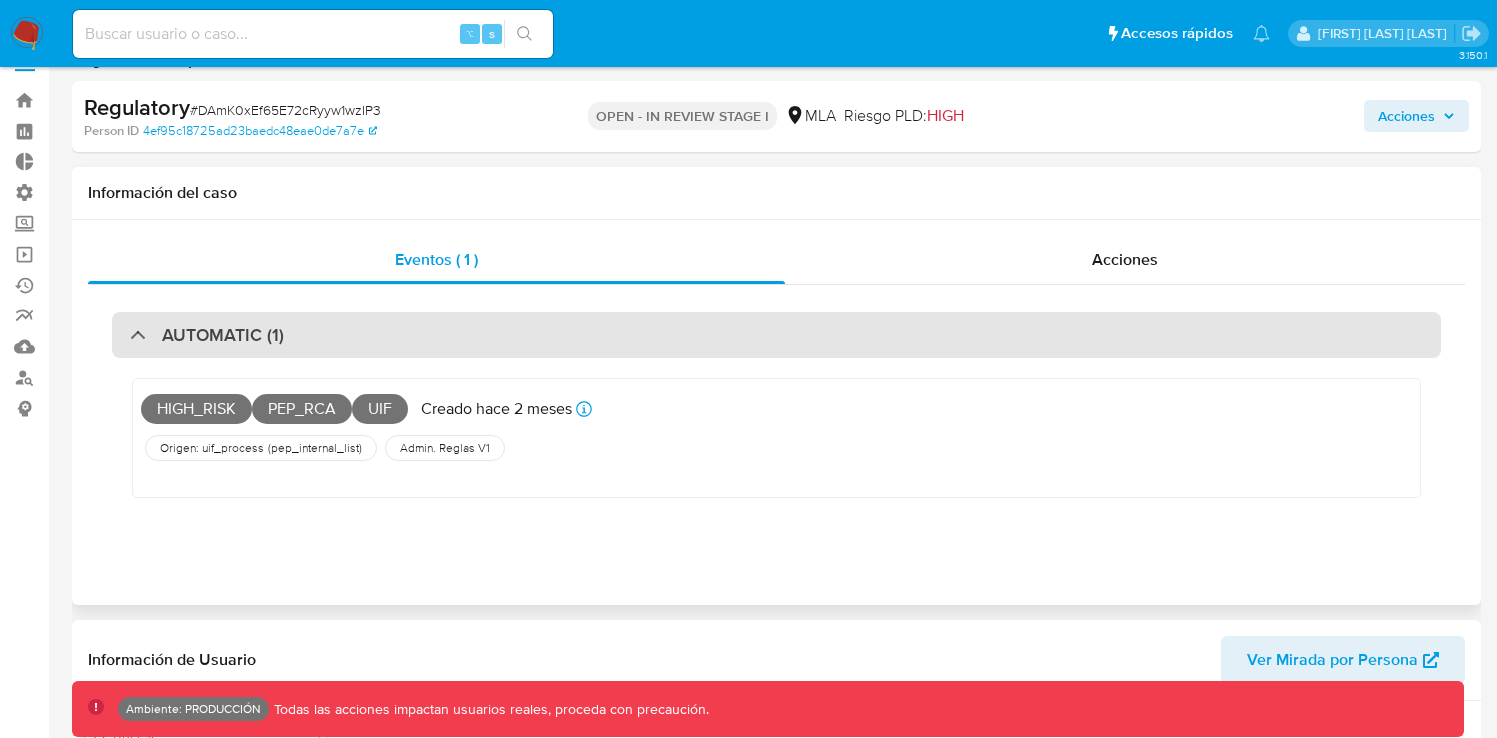 select on "10" 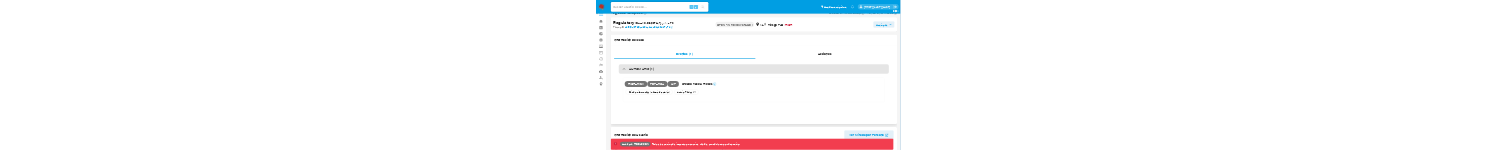 scroll, scrollTop: 0, scrollLeft: 0, axis: both 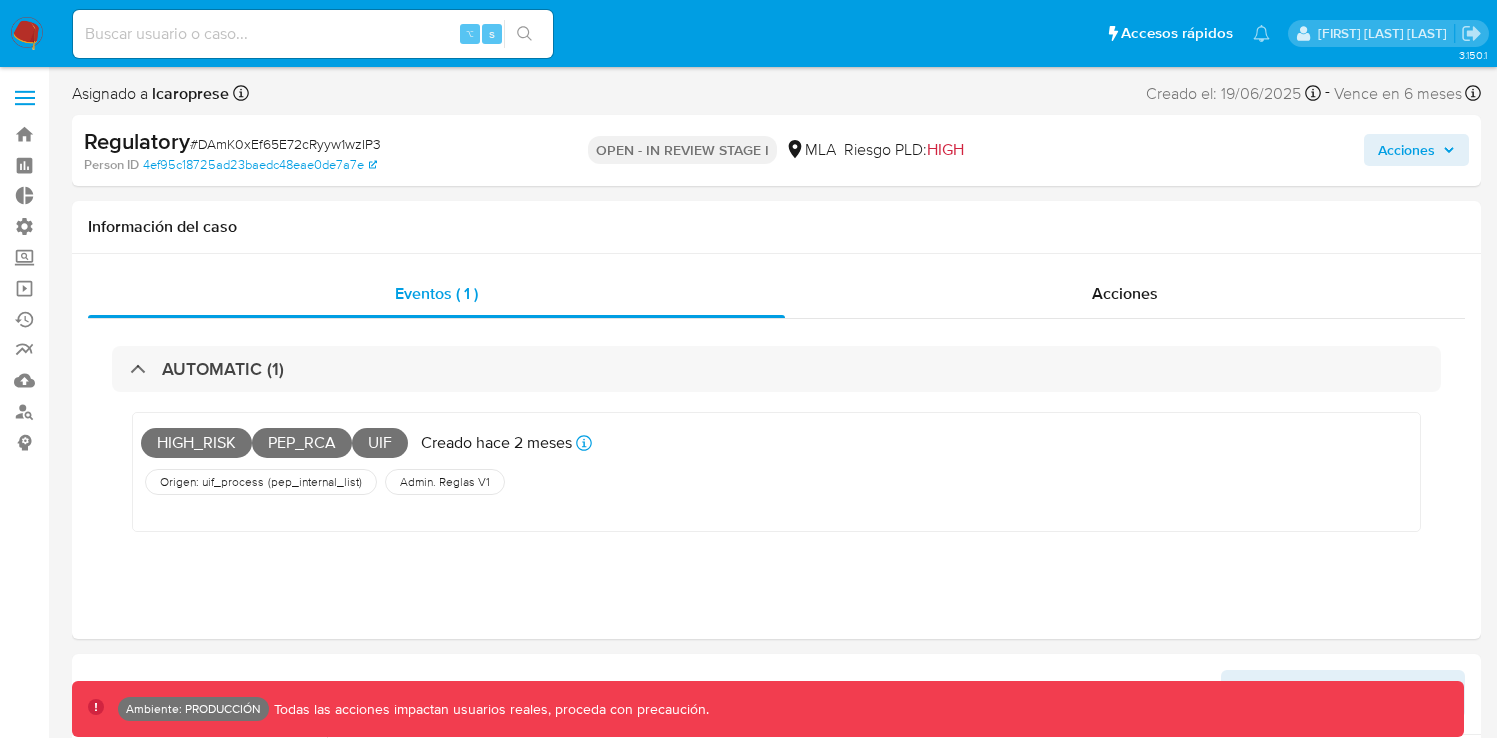 click on "# DAmK0xEf65E72cRyyw1wzIP3" at bounding box center (285, 144) 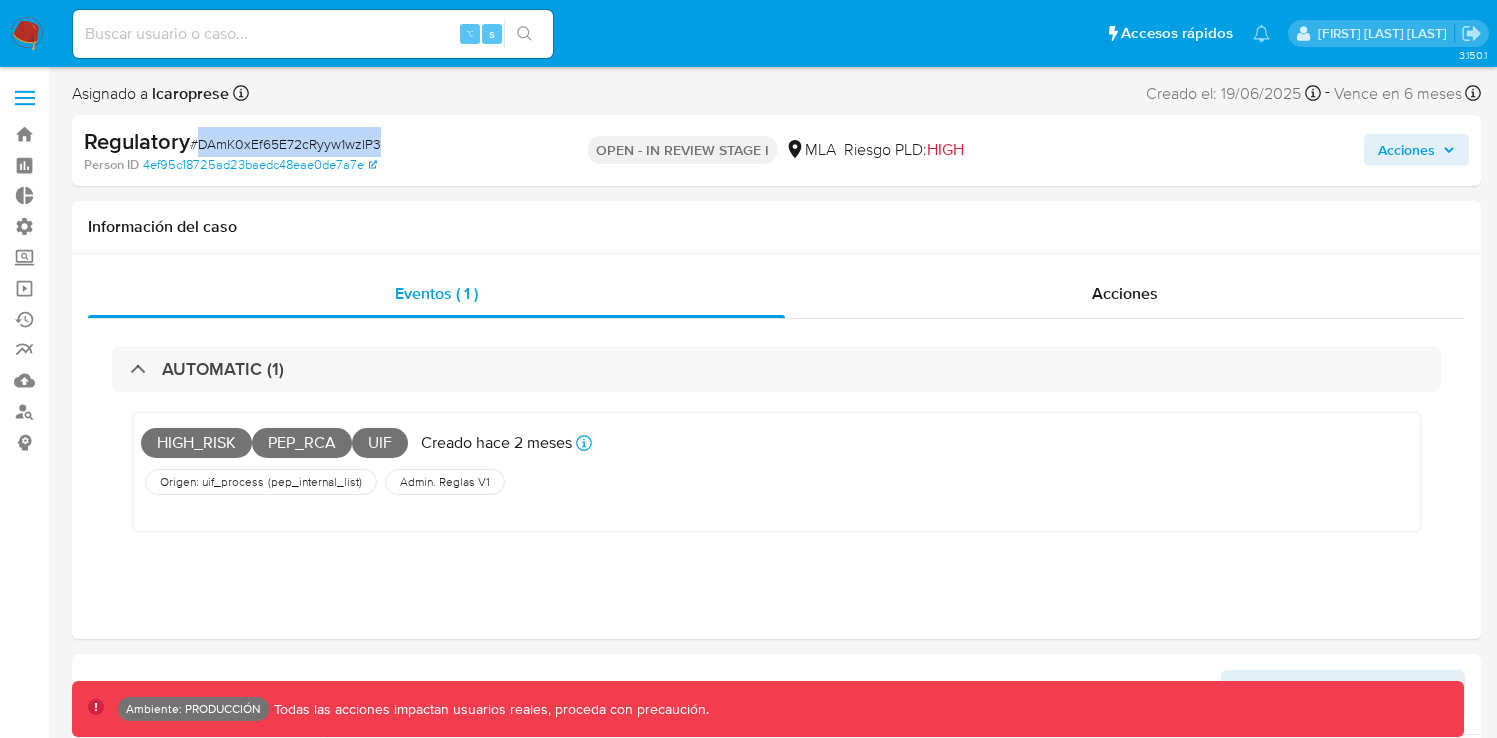 click on "# DAmK0xEf65E72cRyyw1wzIP3" at bounding box center [285, 144] 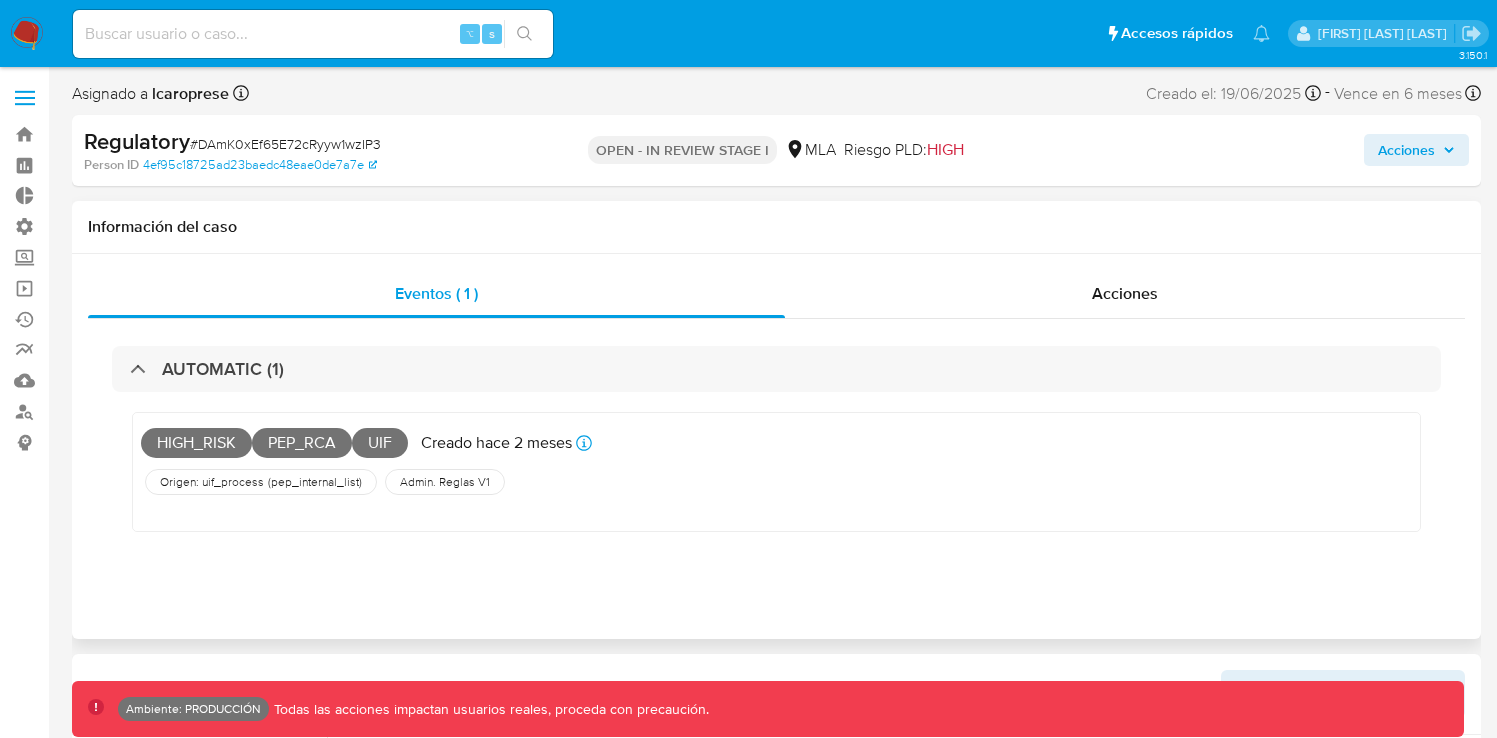 click on "HIGH_RISK PEP_RCA UIF Creado hace 2 meses   Creado: 19/06/2025 19:39:05" at bounding box center (488, 443) 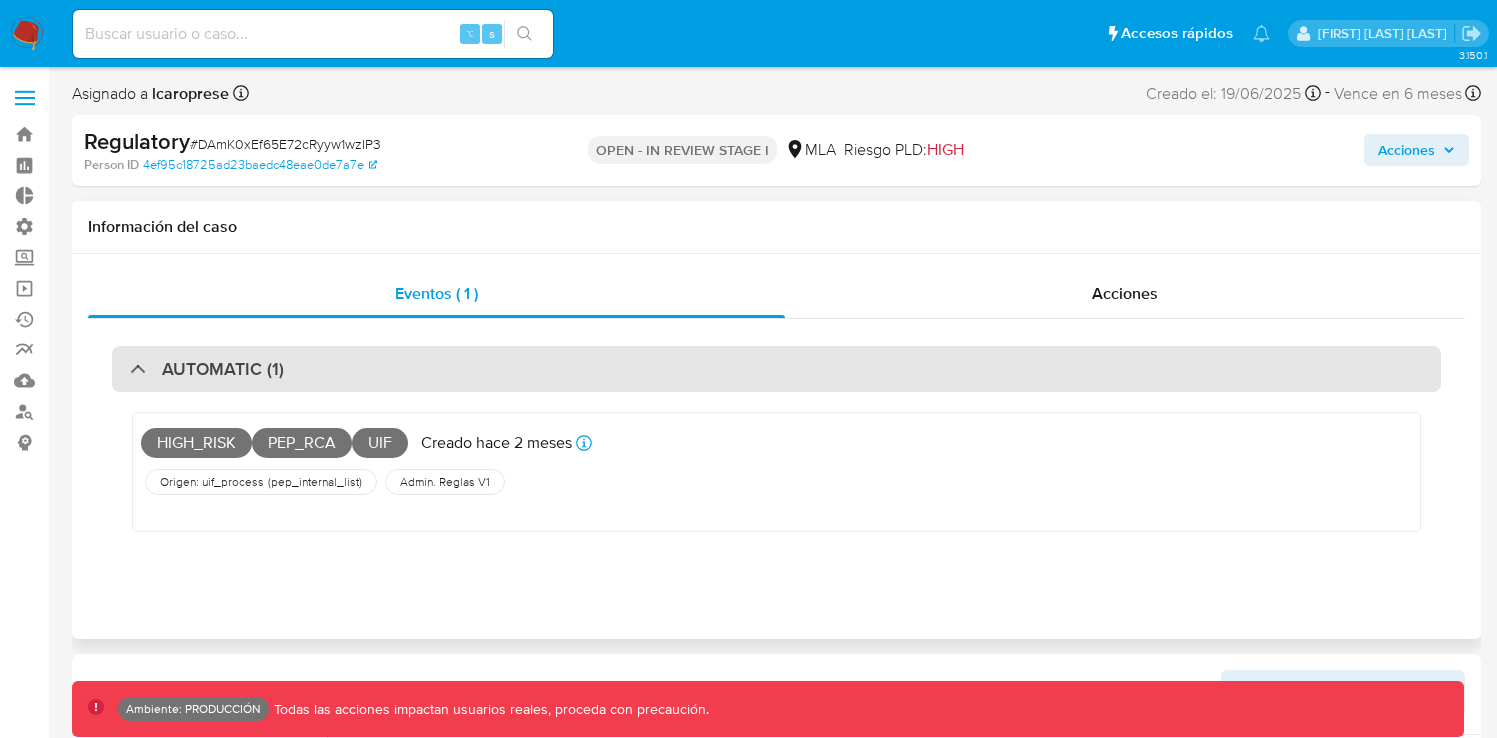 click on "AUTOMATIC (1)" at bounding box center (223, 369) 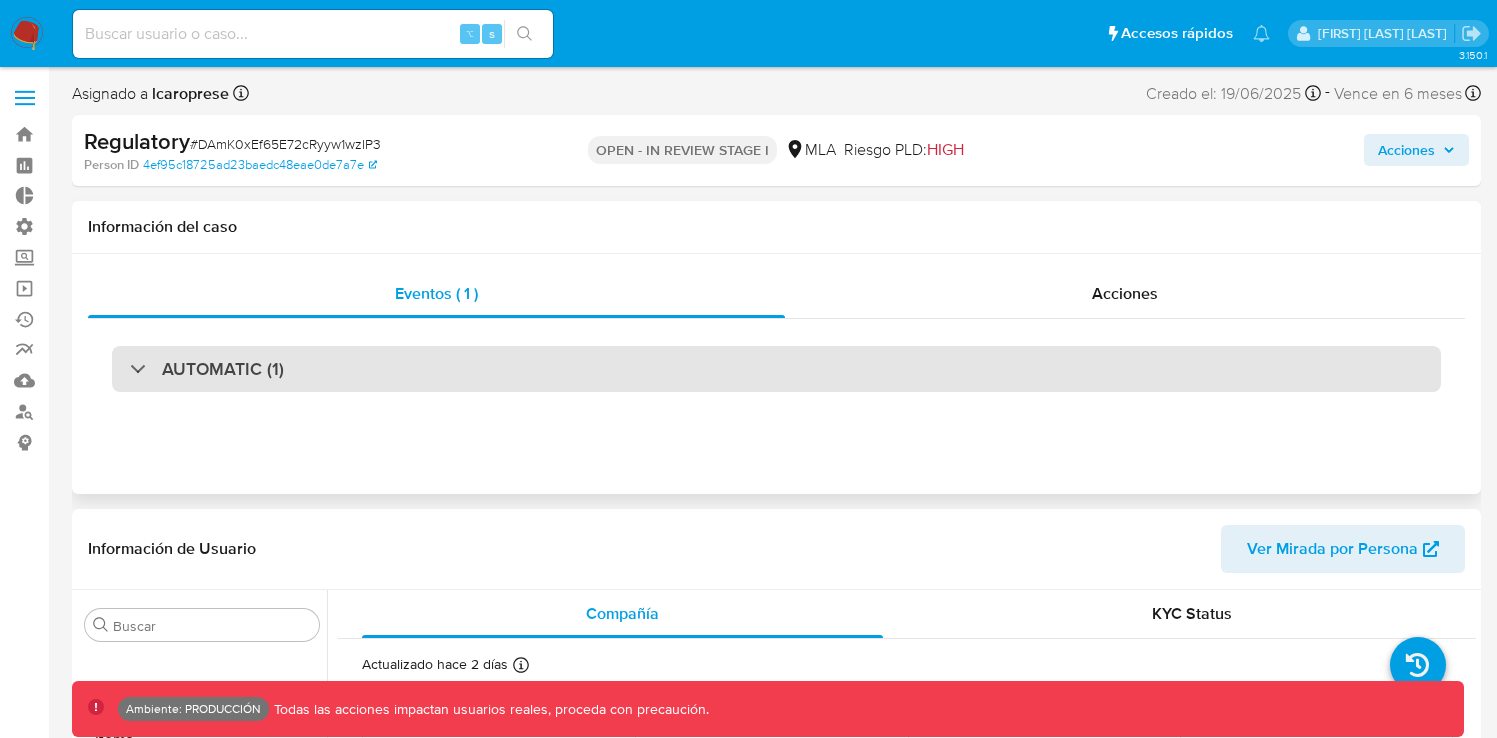 click on "AUTOMATIC (1)" at bounding box center [223, 369] 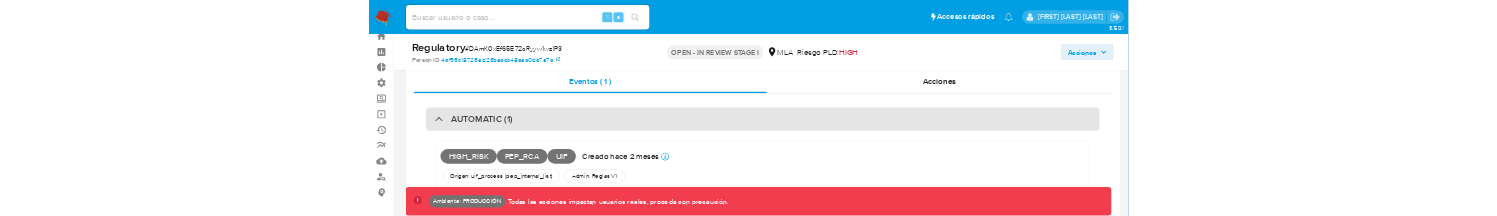 scroll, scrollTop: 59, scrollLeft: 0, axis: vertical 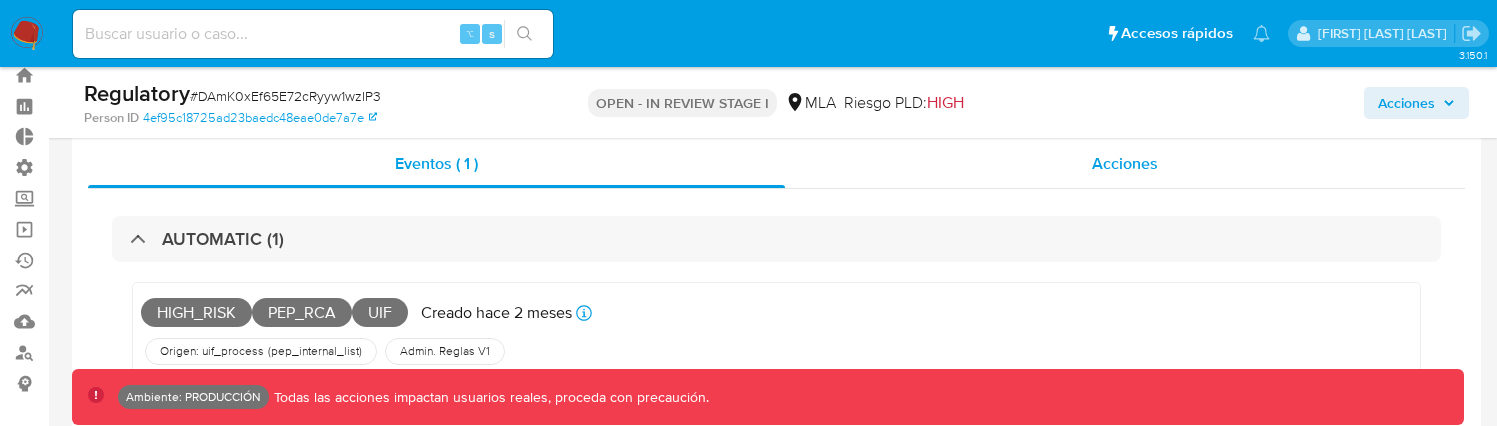click on "Acciones" at bounding box center [1125, 164] 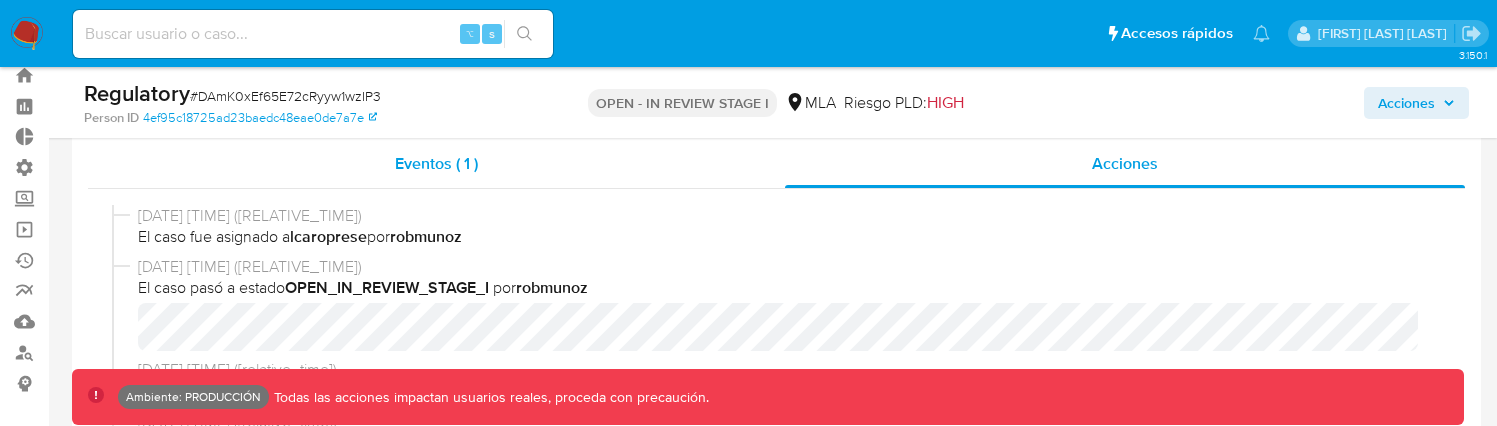 click on "Eventos ( 1 )" at bounding box center (436, 163) 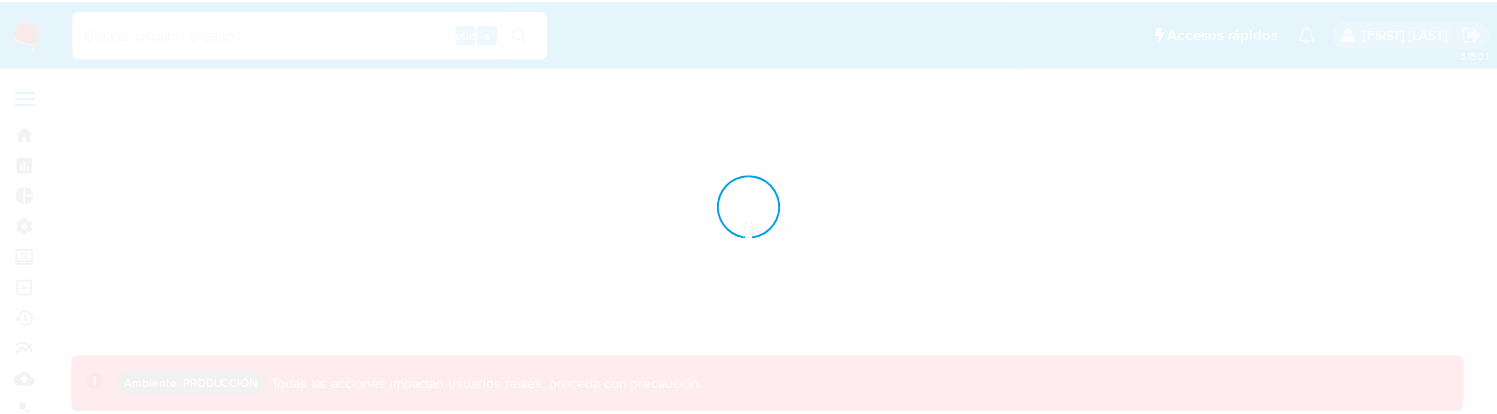 scroll, scrollTop: 0, scrollLeft: 0, axis: both 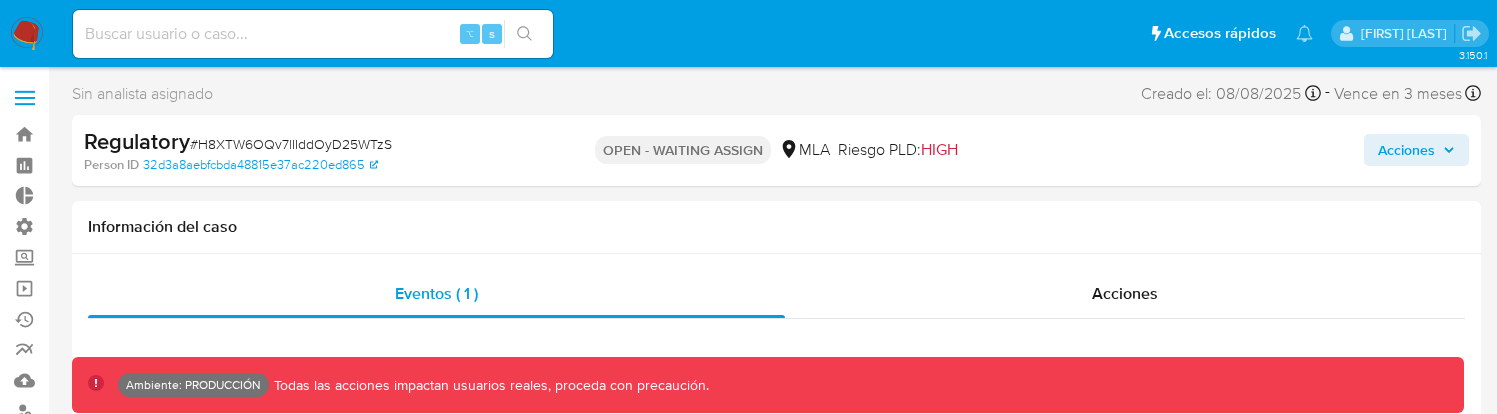 select on "10" 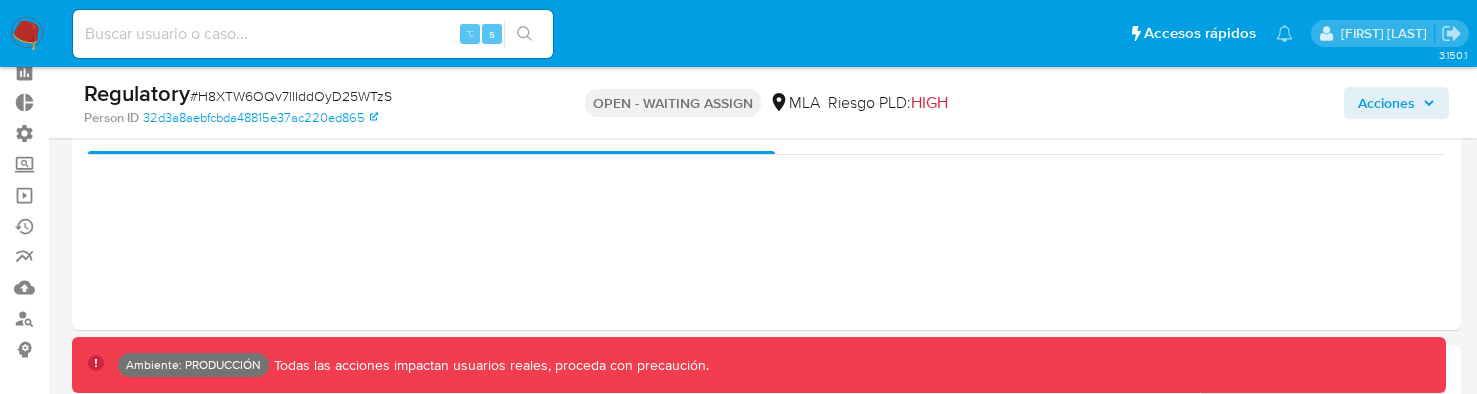 scroll, scrollTop: 94, scrollLeft: 0, axis: vertical 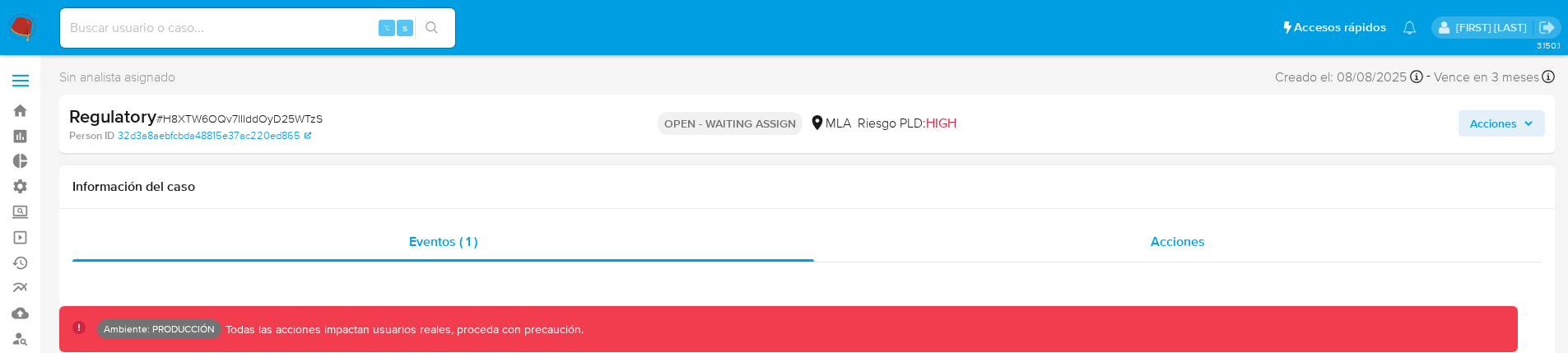 click on "Acciones" at bounding box center (1178, 242) 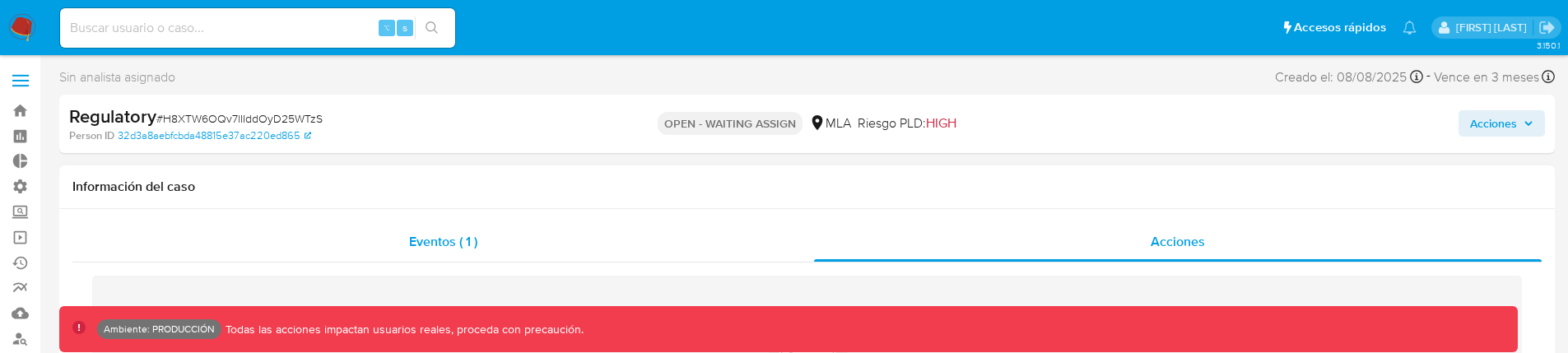 click on "Eventos ( 1 )" at bounding box center [443, 241] 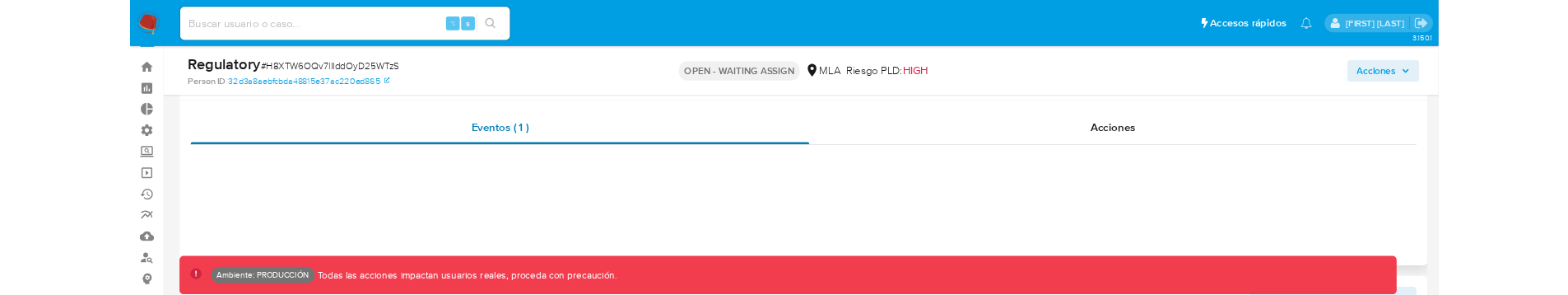 scroll, scrollTop: 23, scrollLeft: 0, axis: vertical 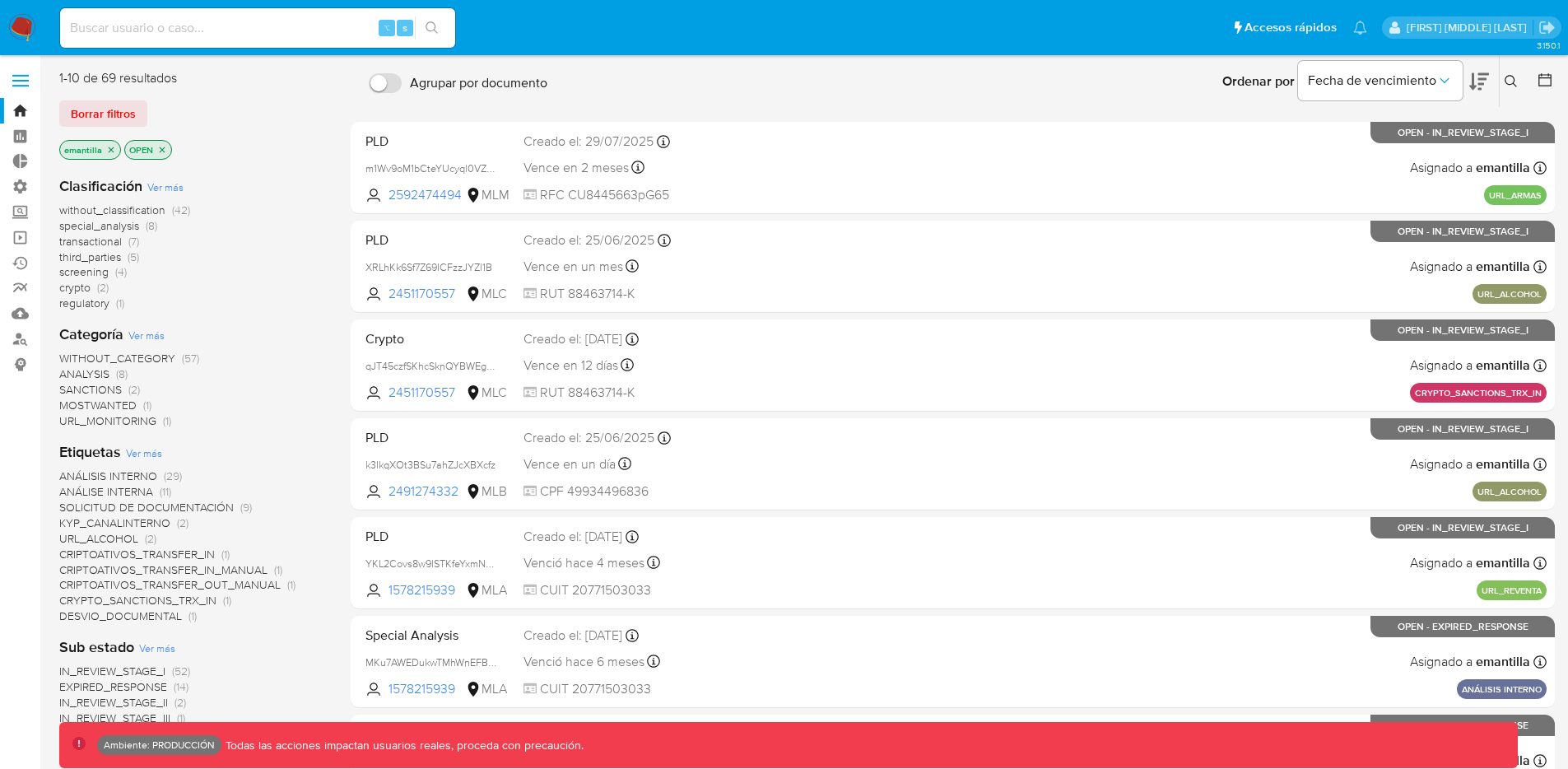 click 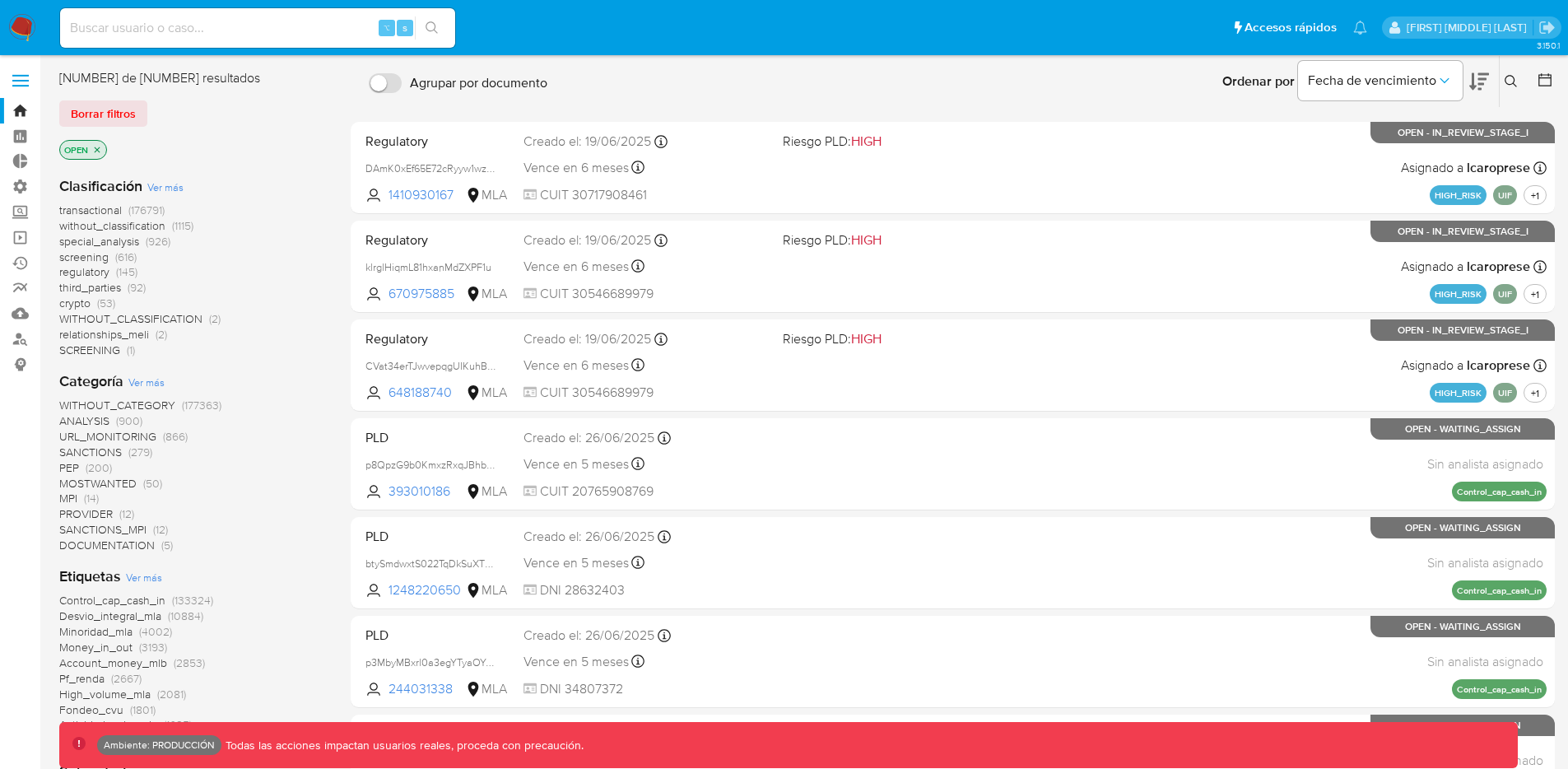 click 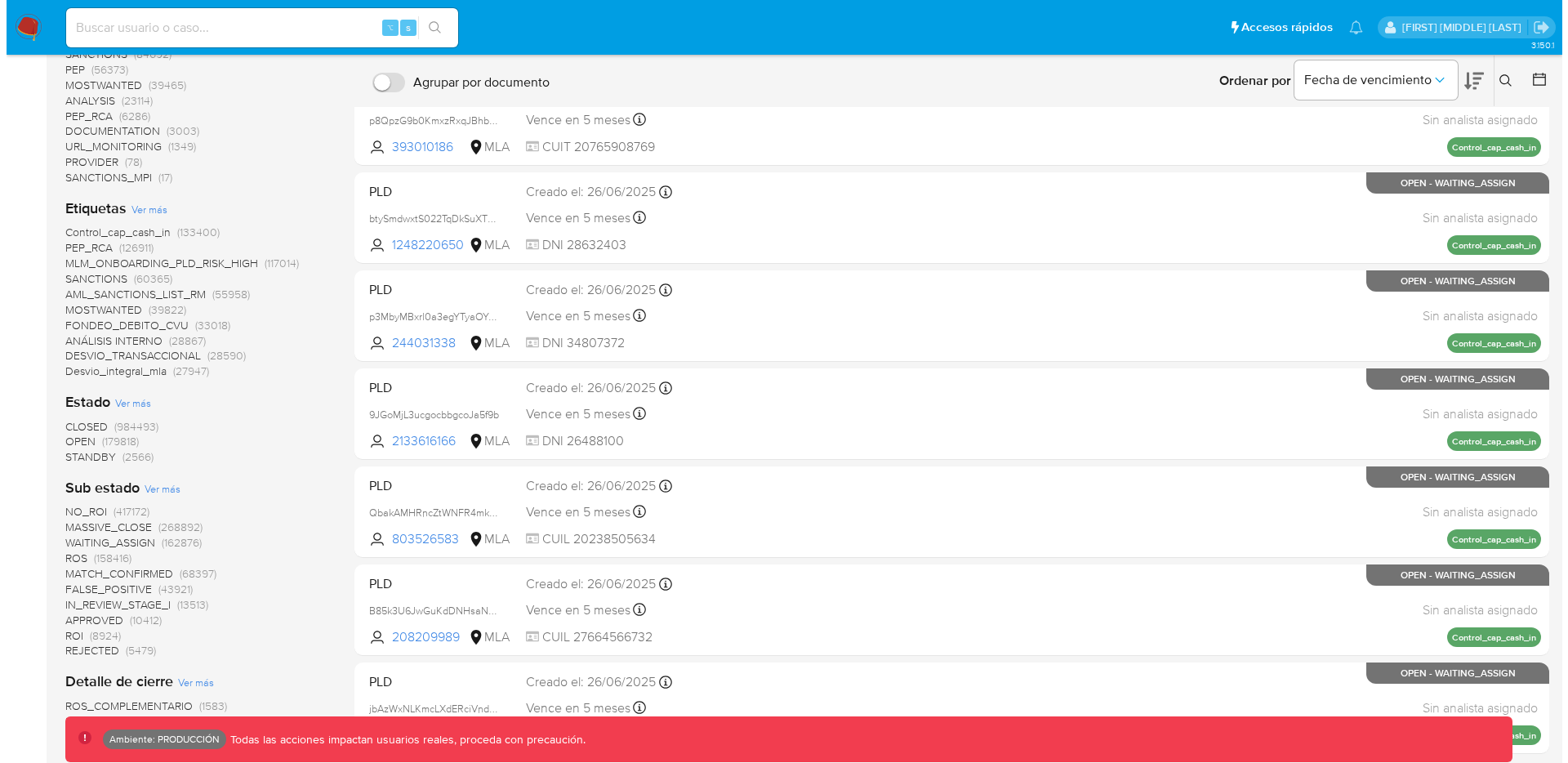 scroll, scrollTop: 301, scrollLeft: 0, axis: vertical 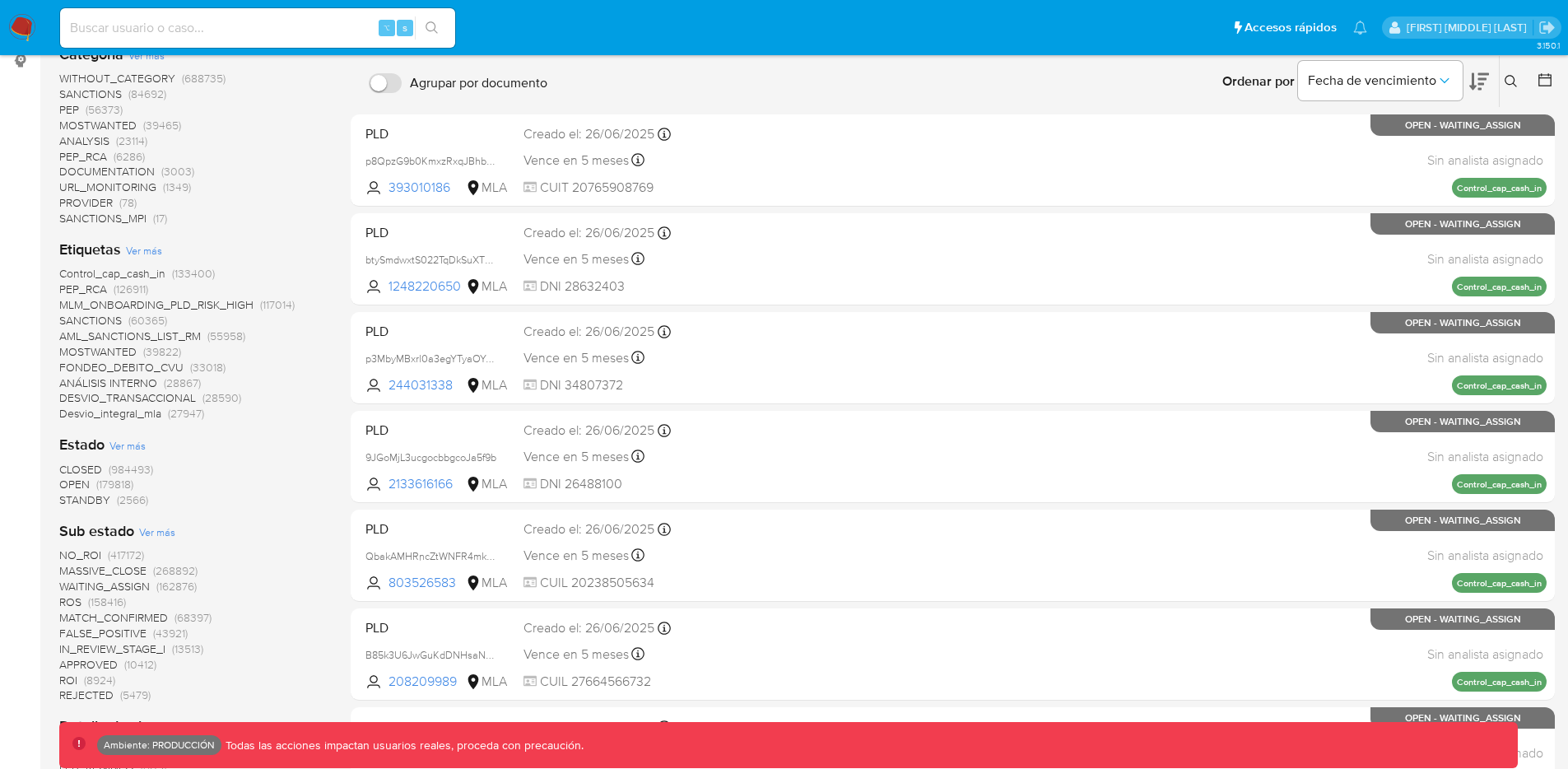 click on "Etiquetas" at bounding box center [90, 249] 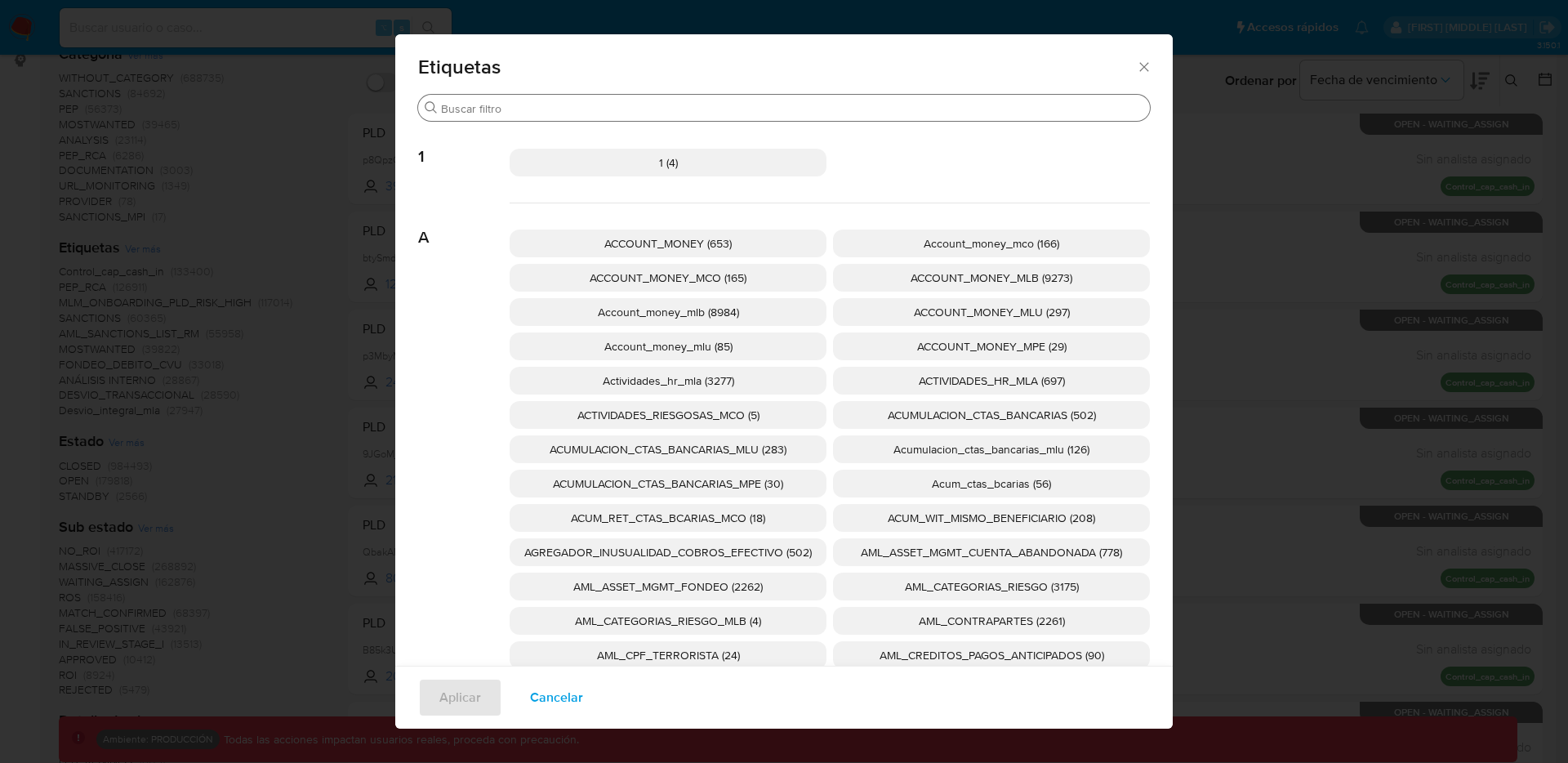 click on "Buscar" at bounding box center [792, 109] 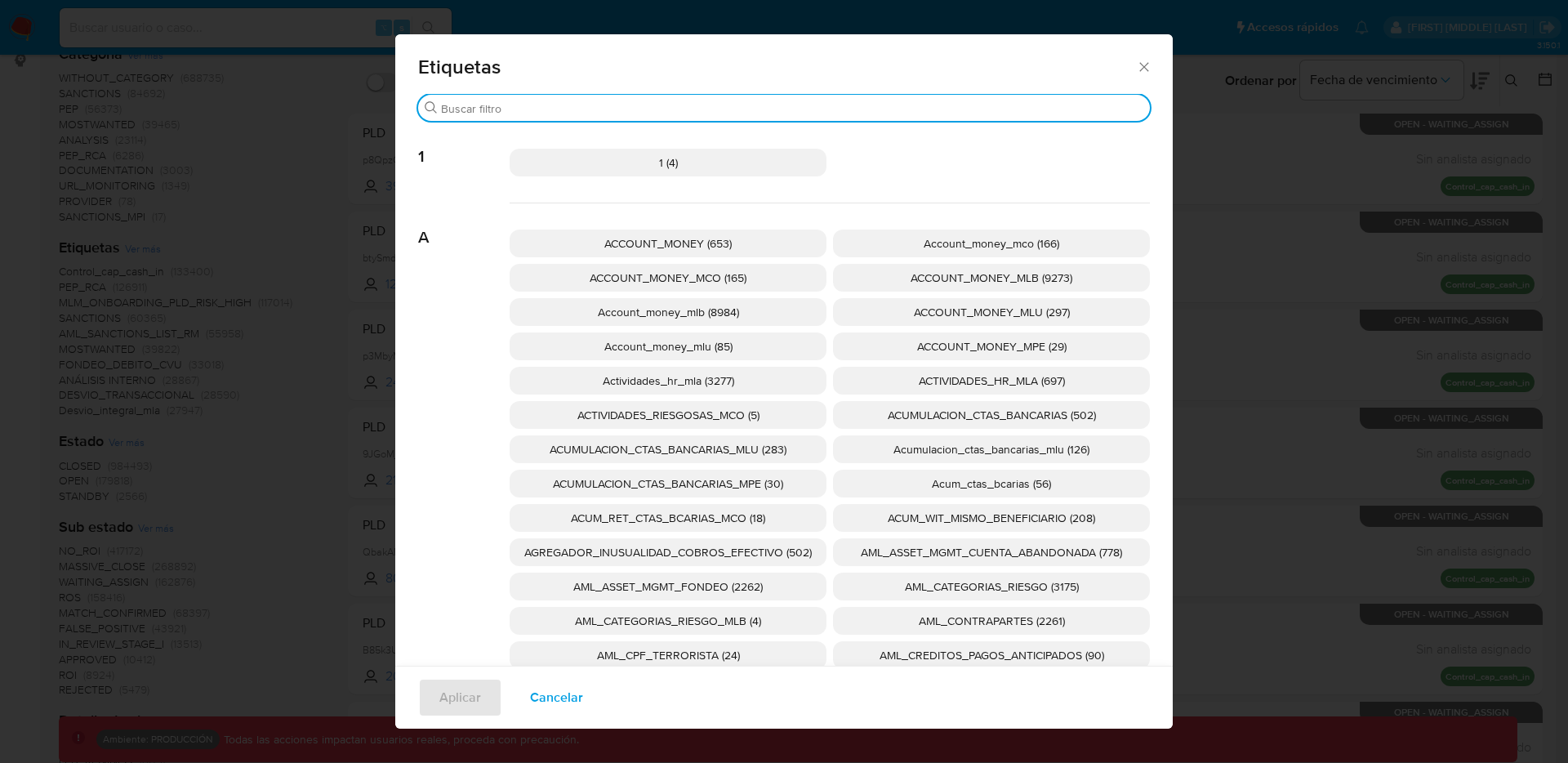 paste on "MLA_HR" 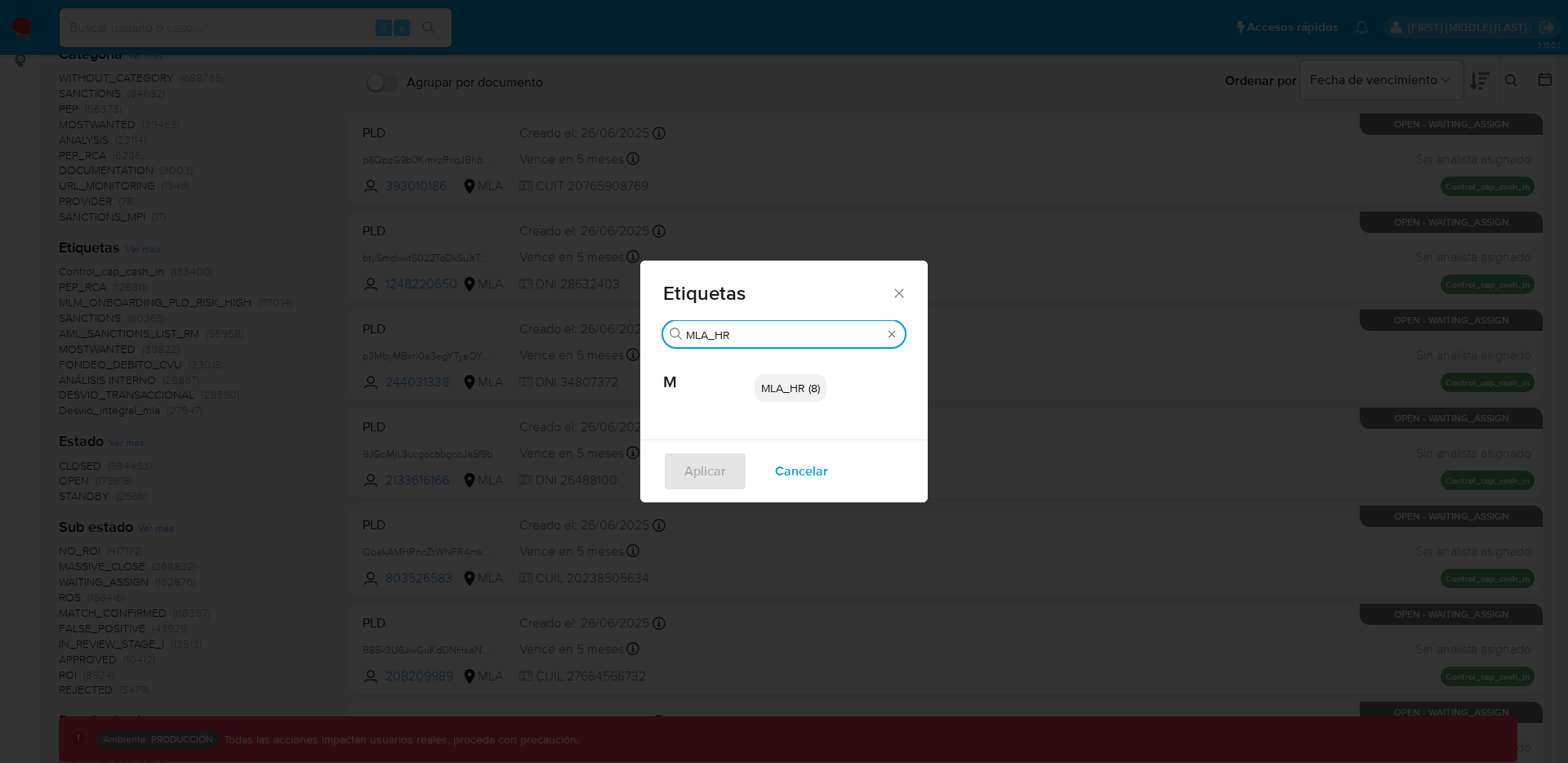 type on "MLA_HR" 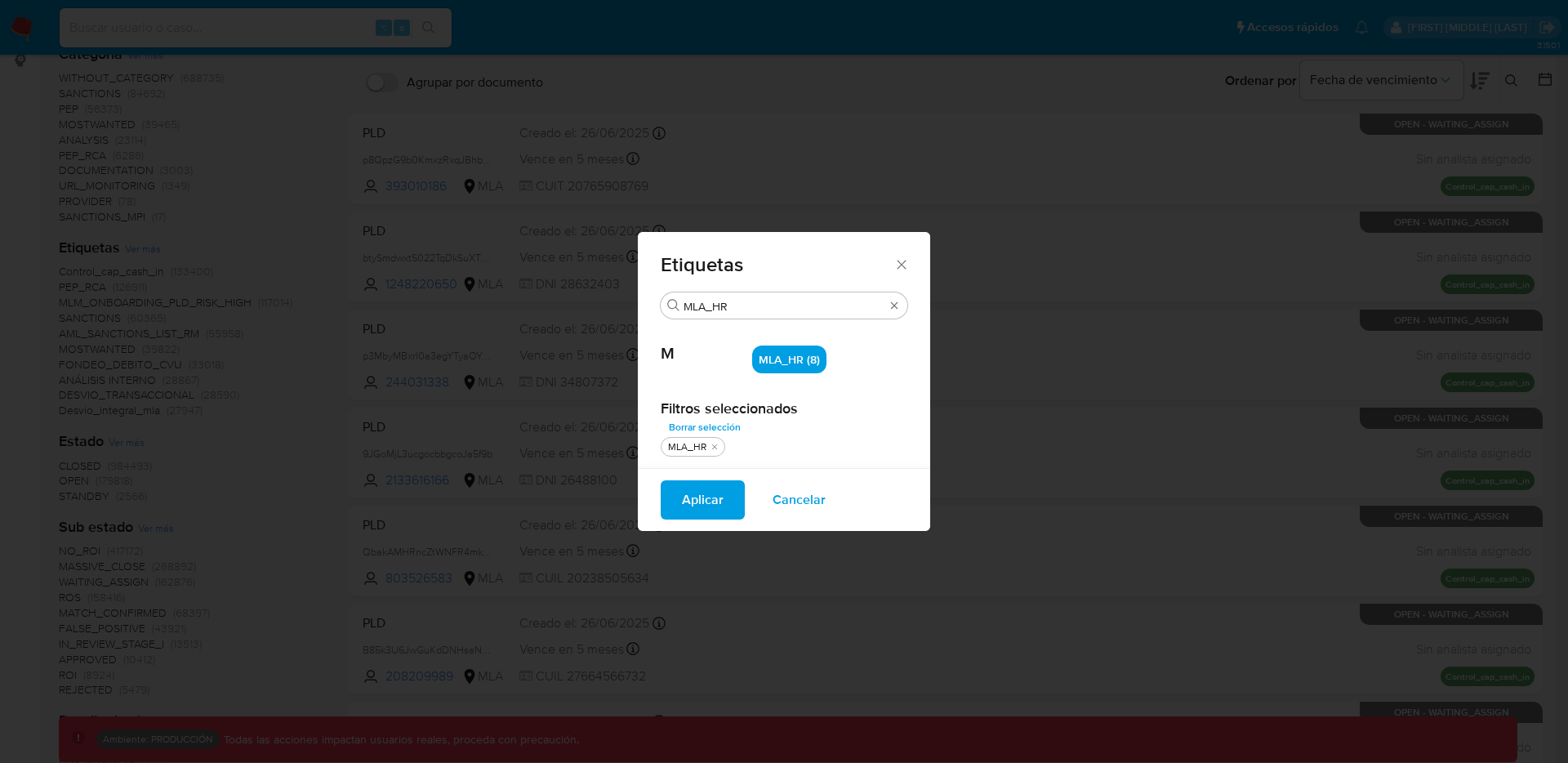 click on "Aplicar" at bounding box center [702, 500] 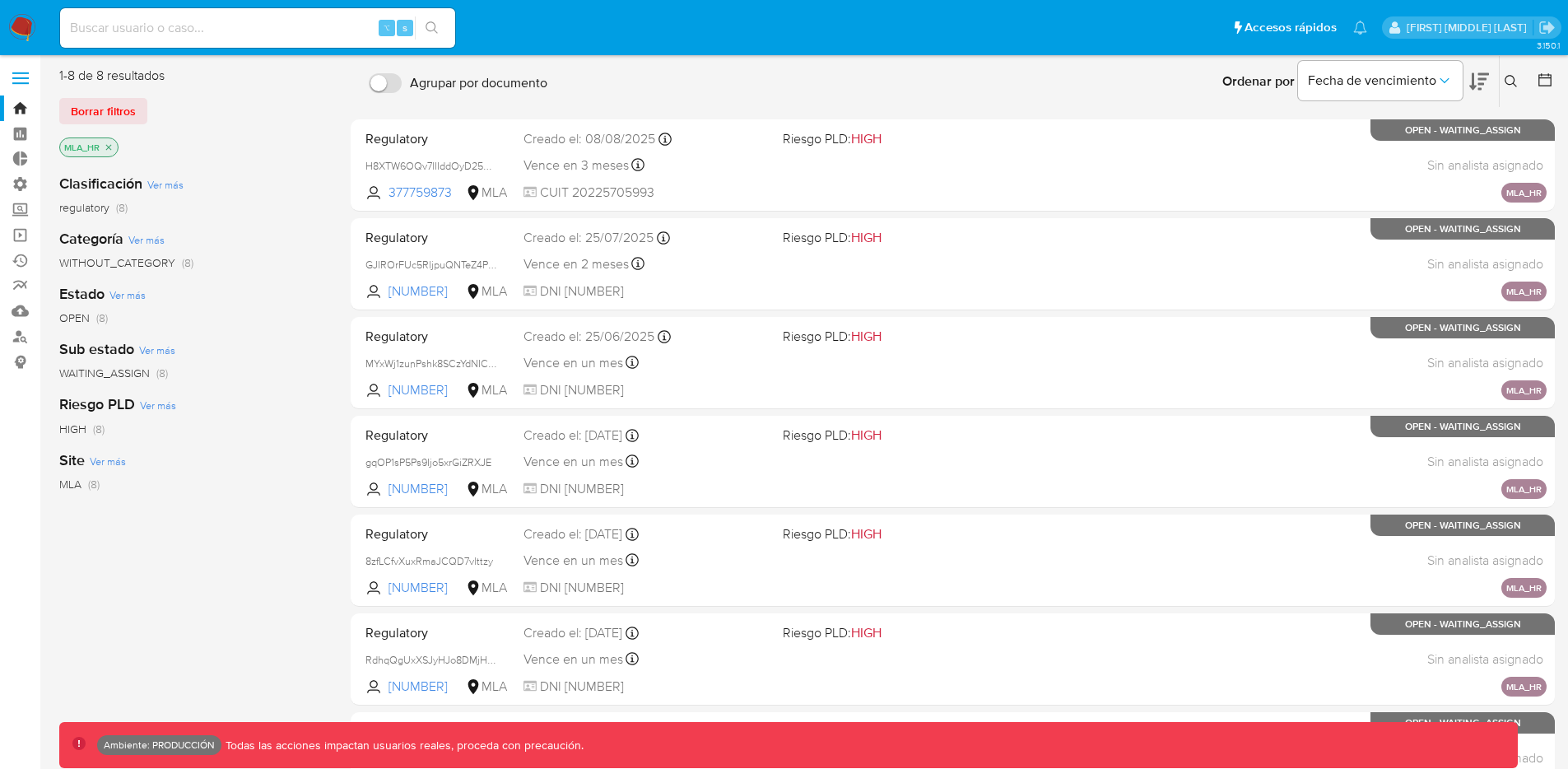 scroll, scrollTop: 0, scrollLeft: 0, axis: both 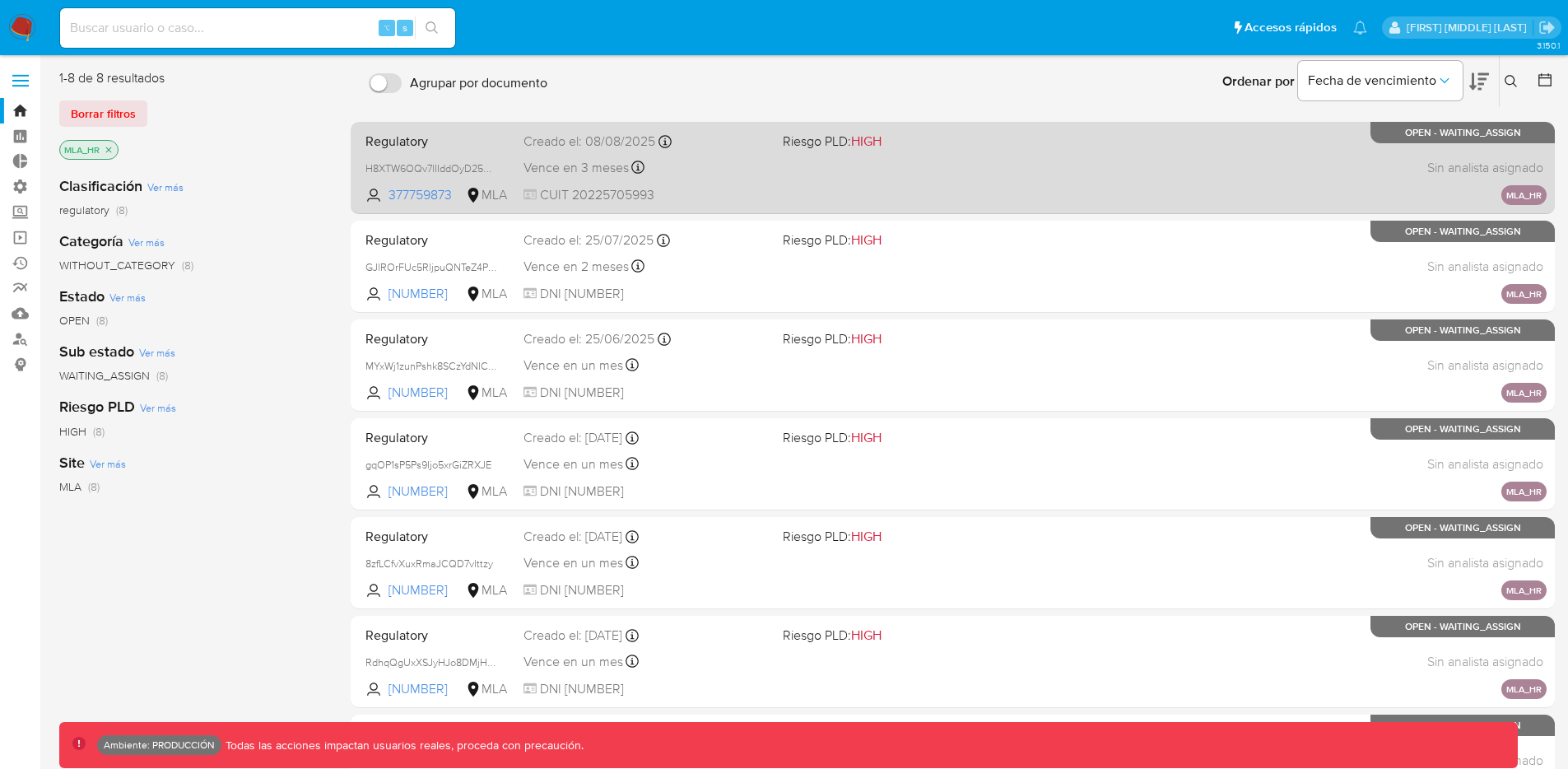 click on "Regulatory H8XTW6OQv7lIIddOyD25WTzS 377759873 MLA Riesgo PLD:  HIGH Creado el: 08/08/2025   Creado el: 08/08/2025 10:09:03 Vence en 3 meses   Vence el 06/11/2025 10:09:03 CUIT   20225705993 Sin analista asignado   Asignado el: - MLA_HR OPEN - WAITING_ASSIGN" at bounding box center [952, 167] 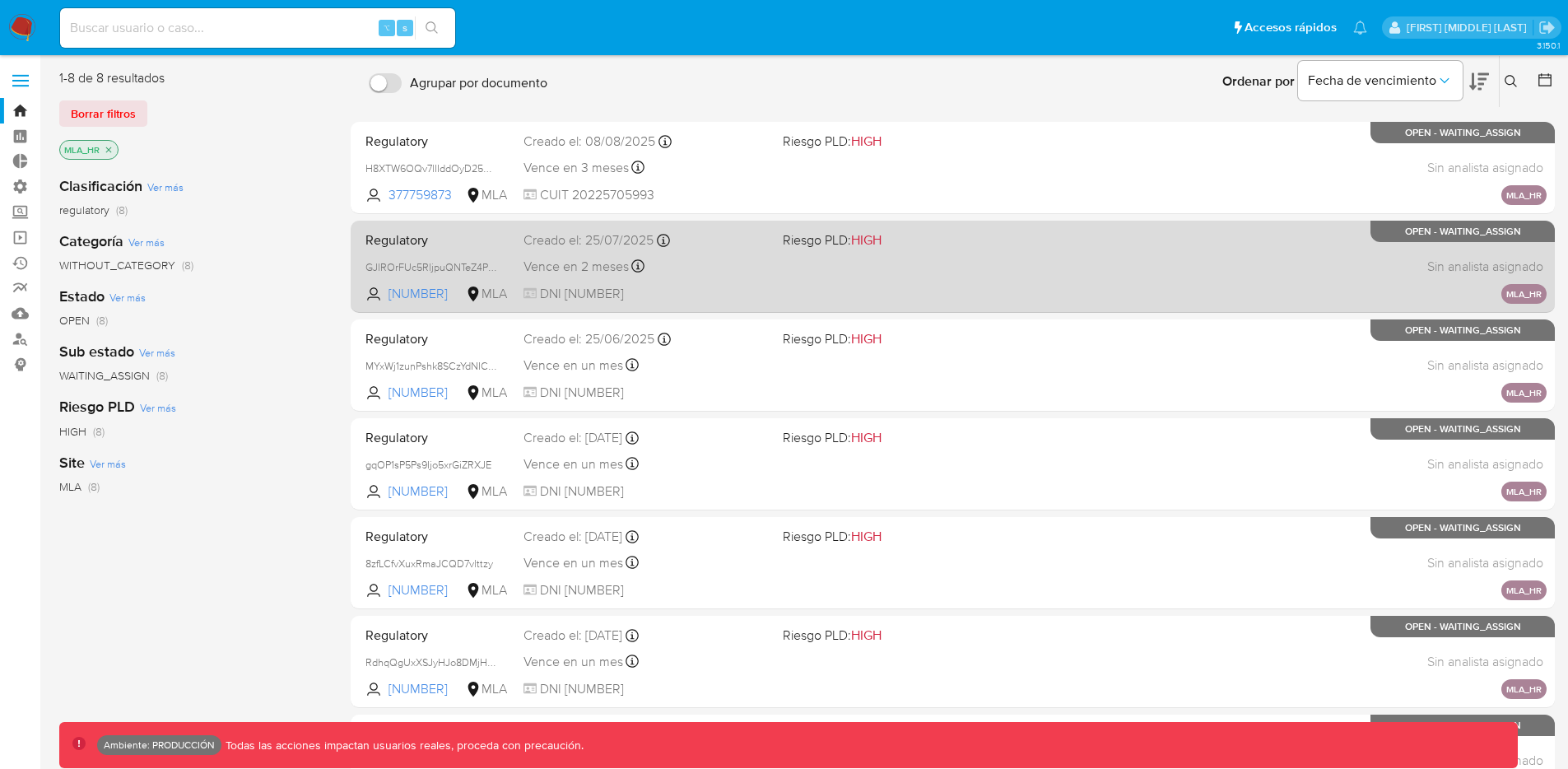 click on "Regulatory GJlROrFUc5RljpuQNTeZ4PNH 2506258312 MLA Riesgo PLD:  HIGH Creado el: 25/07/2025   Creado el: 25/07/2025 12:53:23 Vence en 2 meses   Vence el 23/10/2025 12:53:24 DNI   45040675 Sin analista asignado   Asignado el: - MLA_HR OPEN - WAITING_ASSIGN" at bounding box center (952, 266) 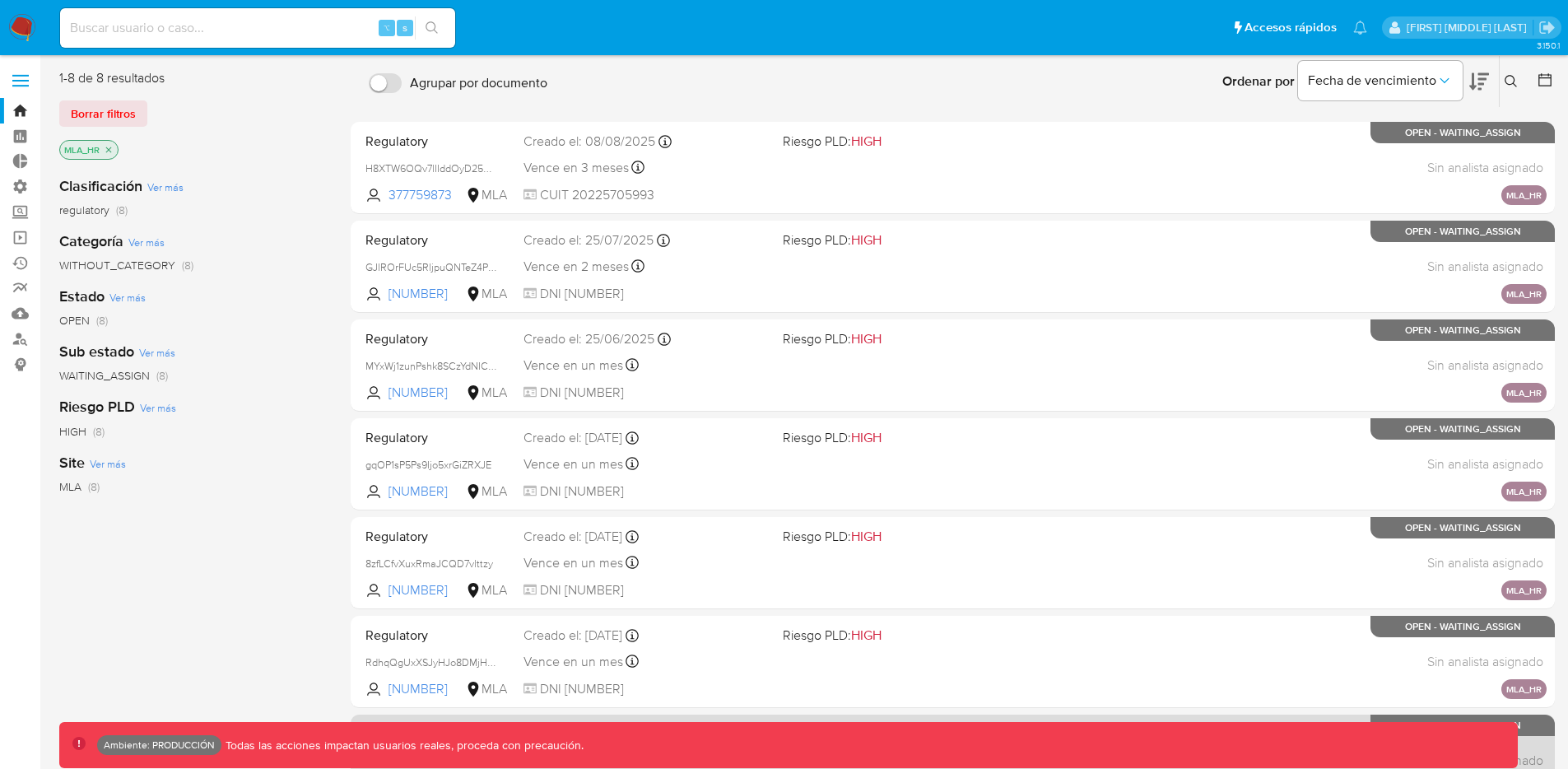 scroll, scrollTop: 207, scrollLeft: 0, axis: vertical 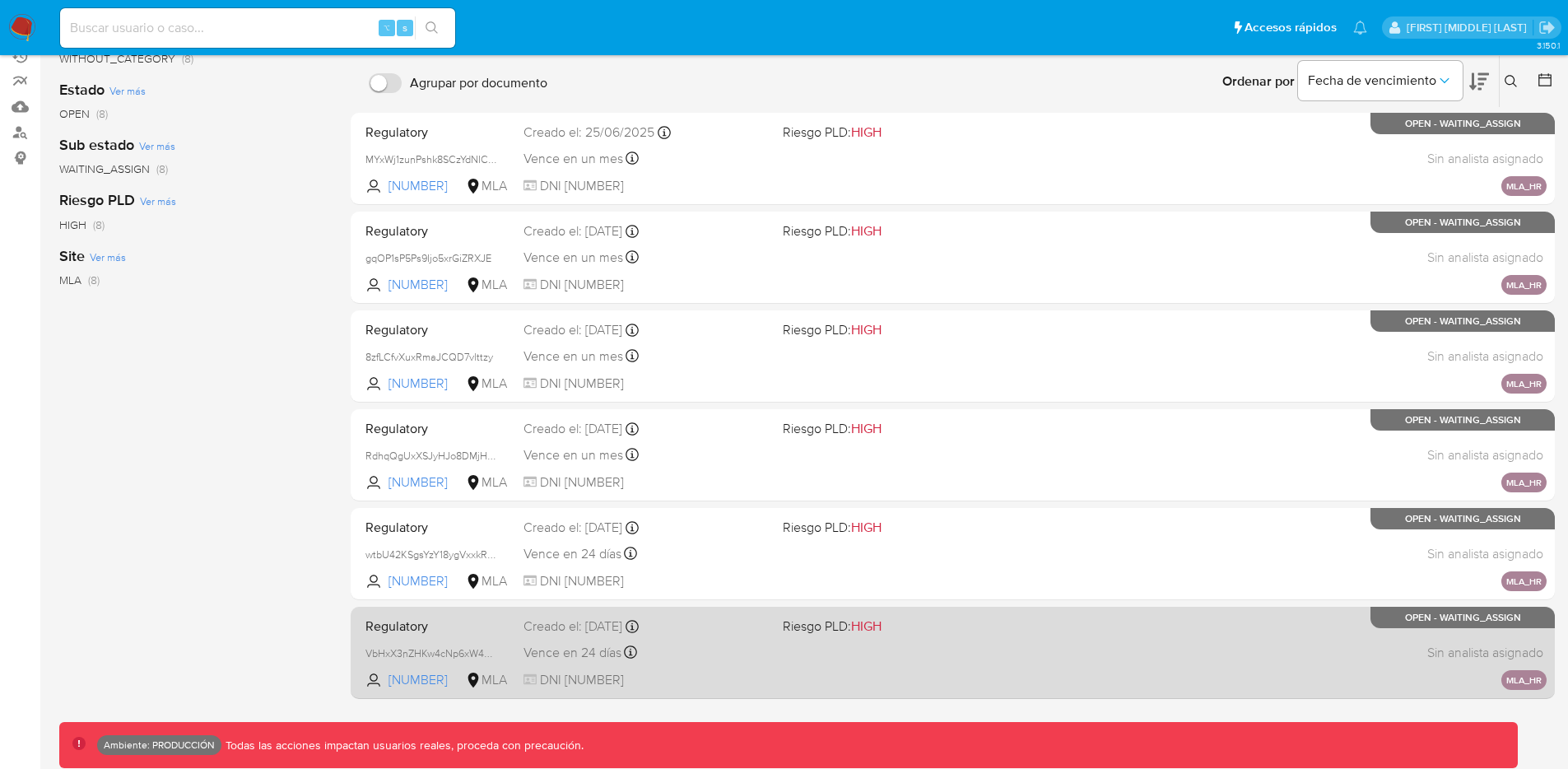 click on "Regulatory VbHxX3nZHKw4cNp6xW44Kbpa 2462488984 MLA Riesgo PLD:  HIGH Creado el: 03/06/2025   Creado el: 03/06/2025 12:55:58 Vence en 24 días   Vence el 01/09/2025 12:55:58 DNI   52275744 Sin analista asignado   Asignado el: - MLA_HR OPEN - WAITING_ASSIGN" at bounding box center (952, 652) 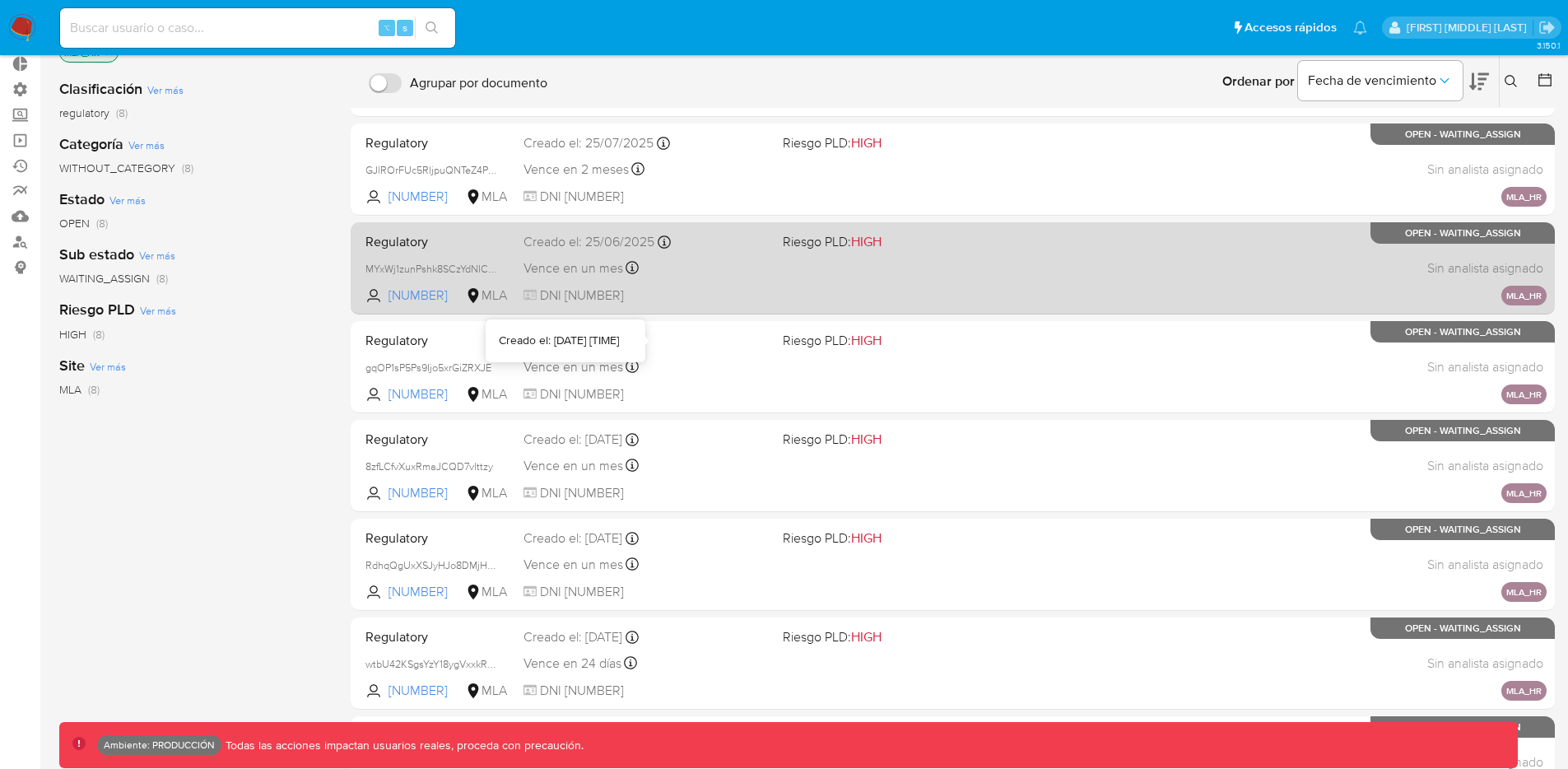 scroll, scrollTop: 0, scrollLeft: 0, axis: both 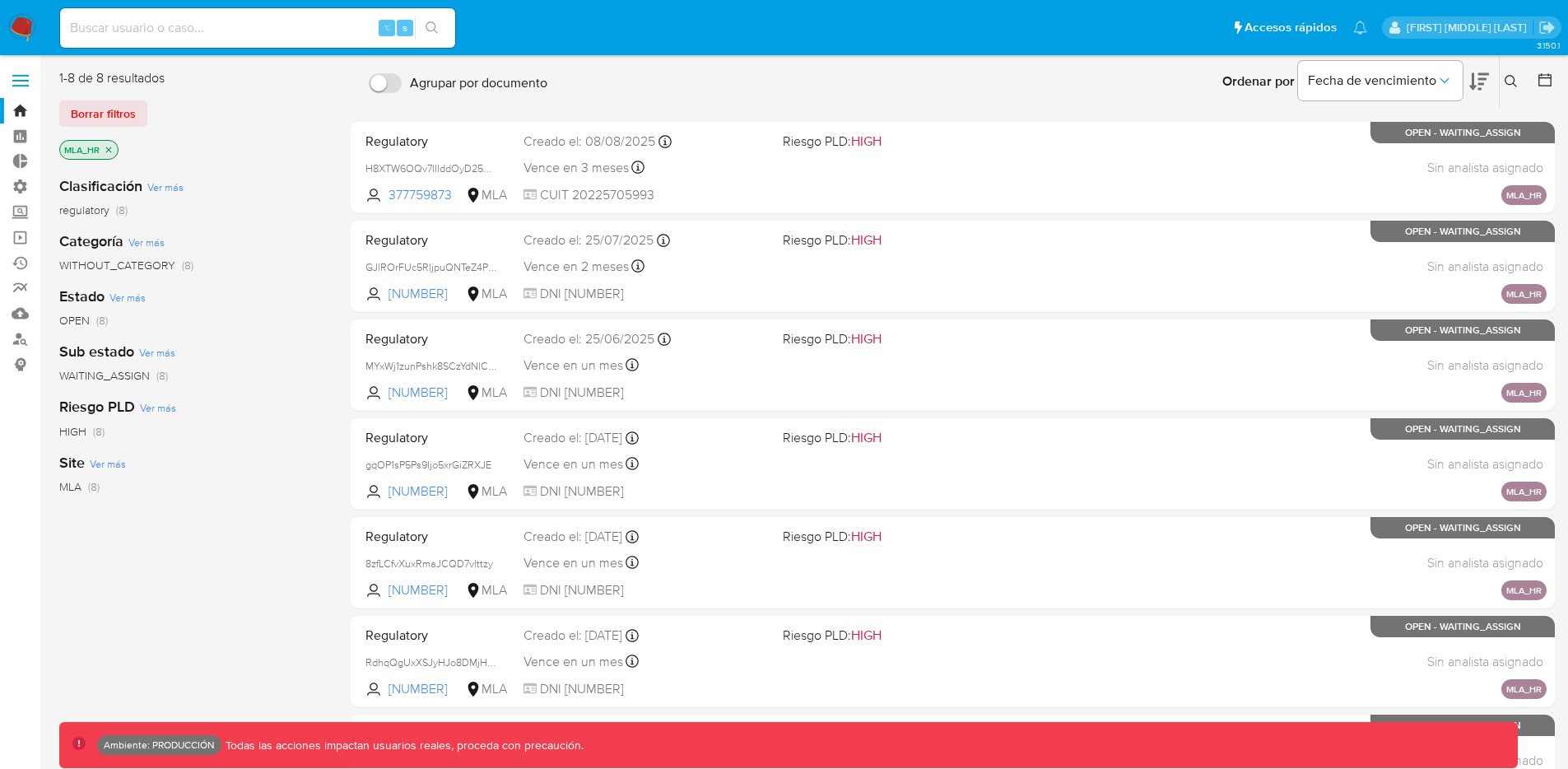 click 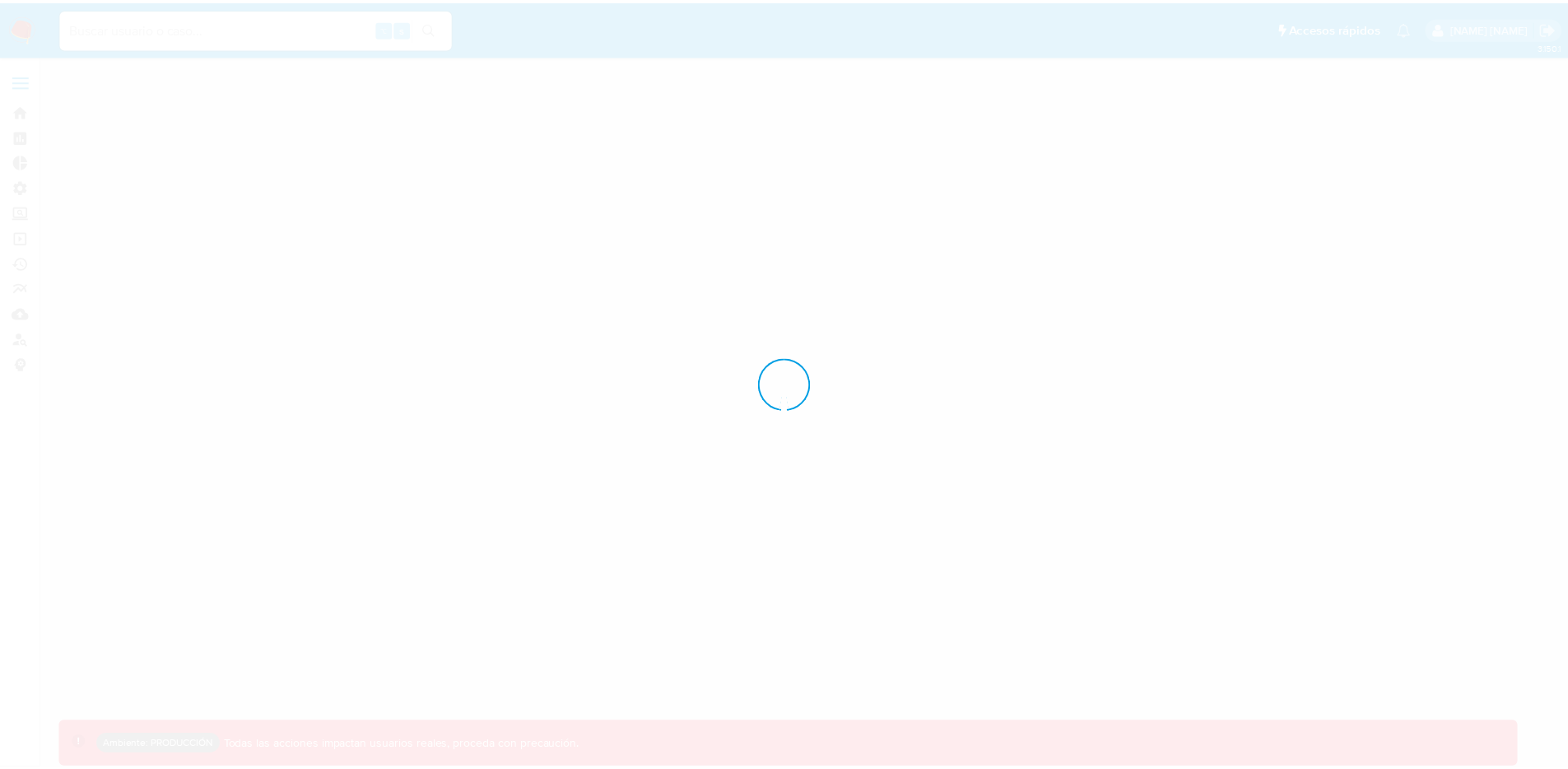 scroll, scrollTop: 0, scrollLeft: 0, axis: both 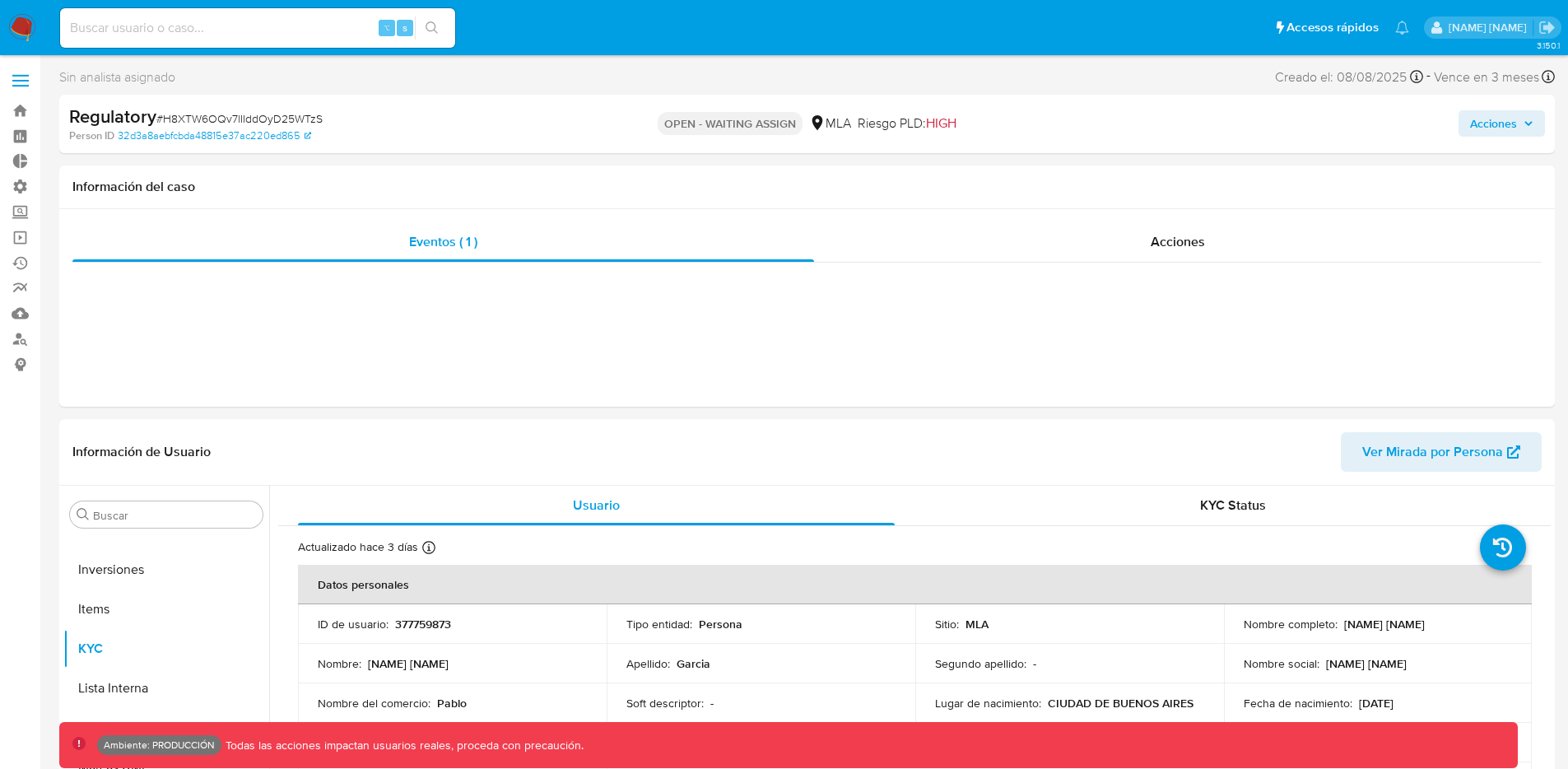 select on "10" 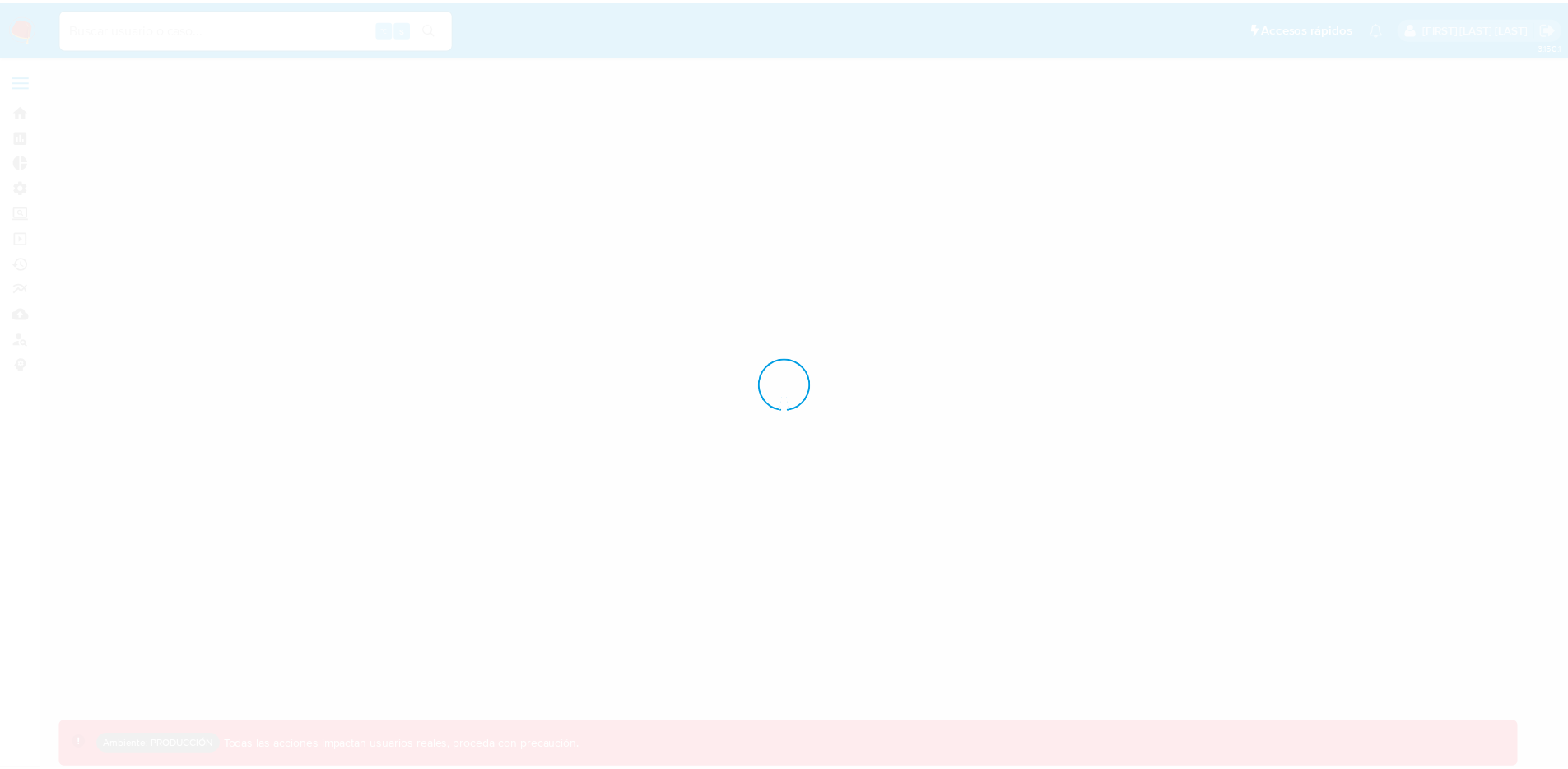 scroll, scrollTop: 0, scrollLeft: 0, axis: both 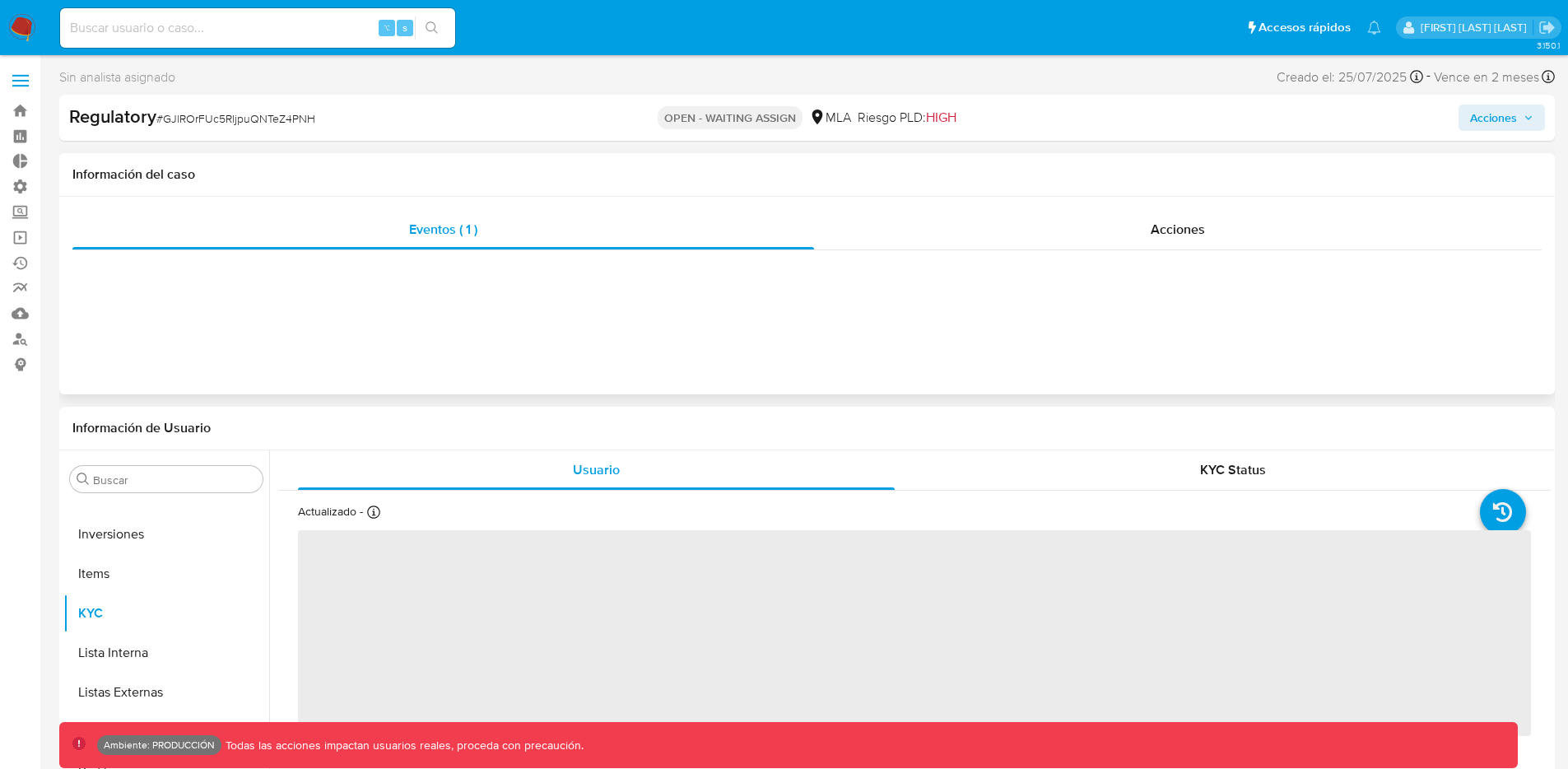 select on "10" 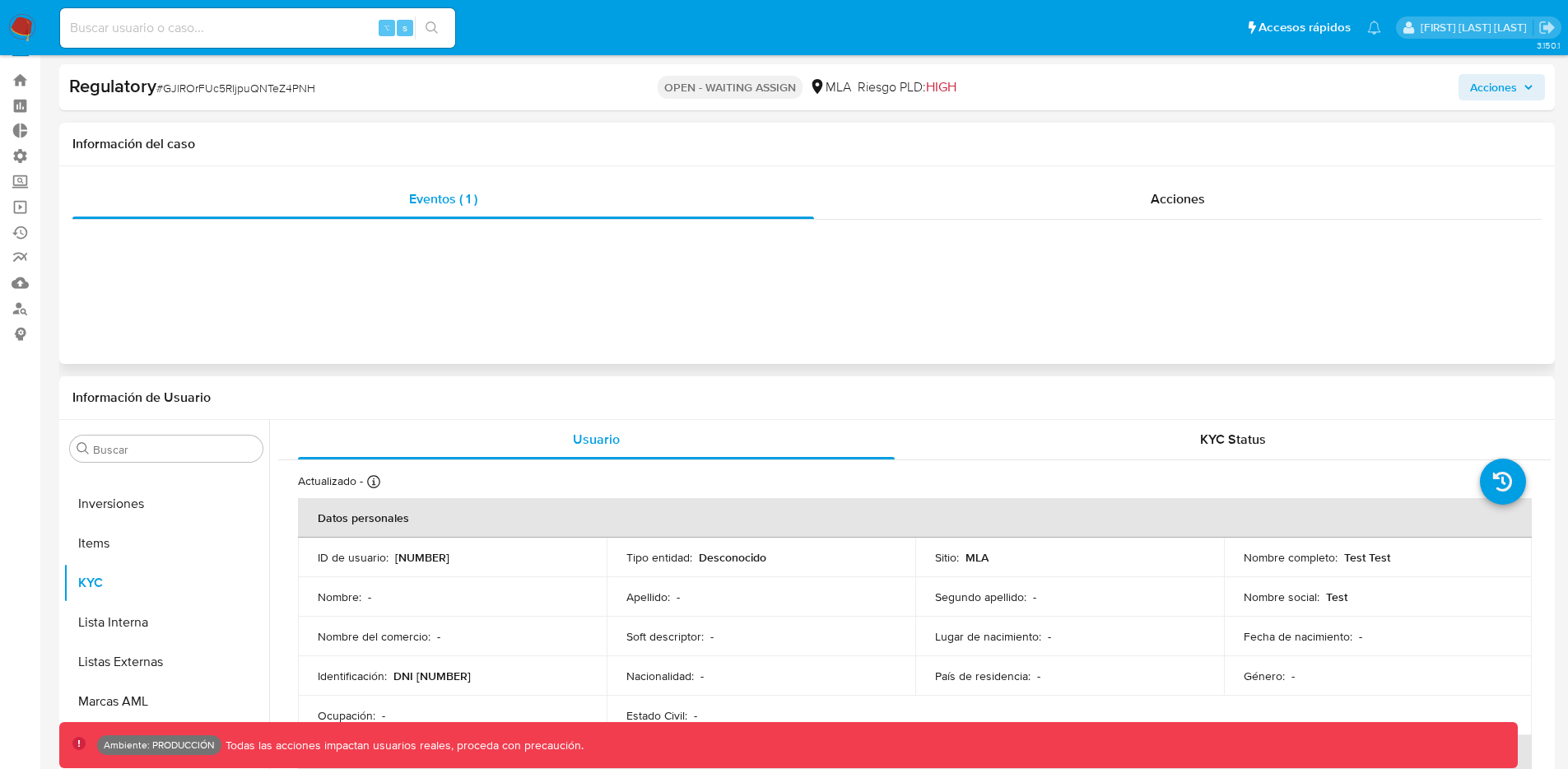 scroll, scrollTop: 0, scrollLeft: 0, axis: both 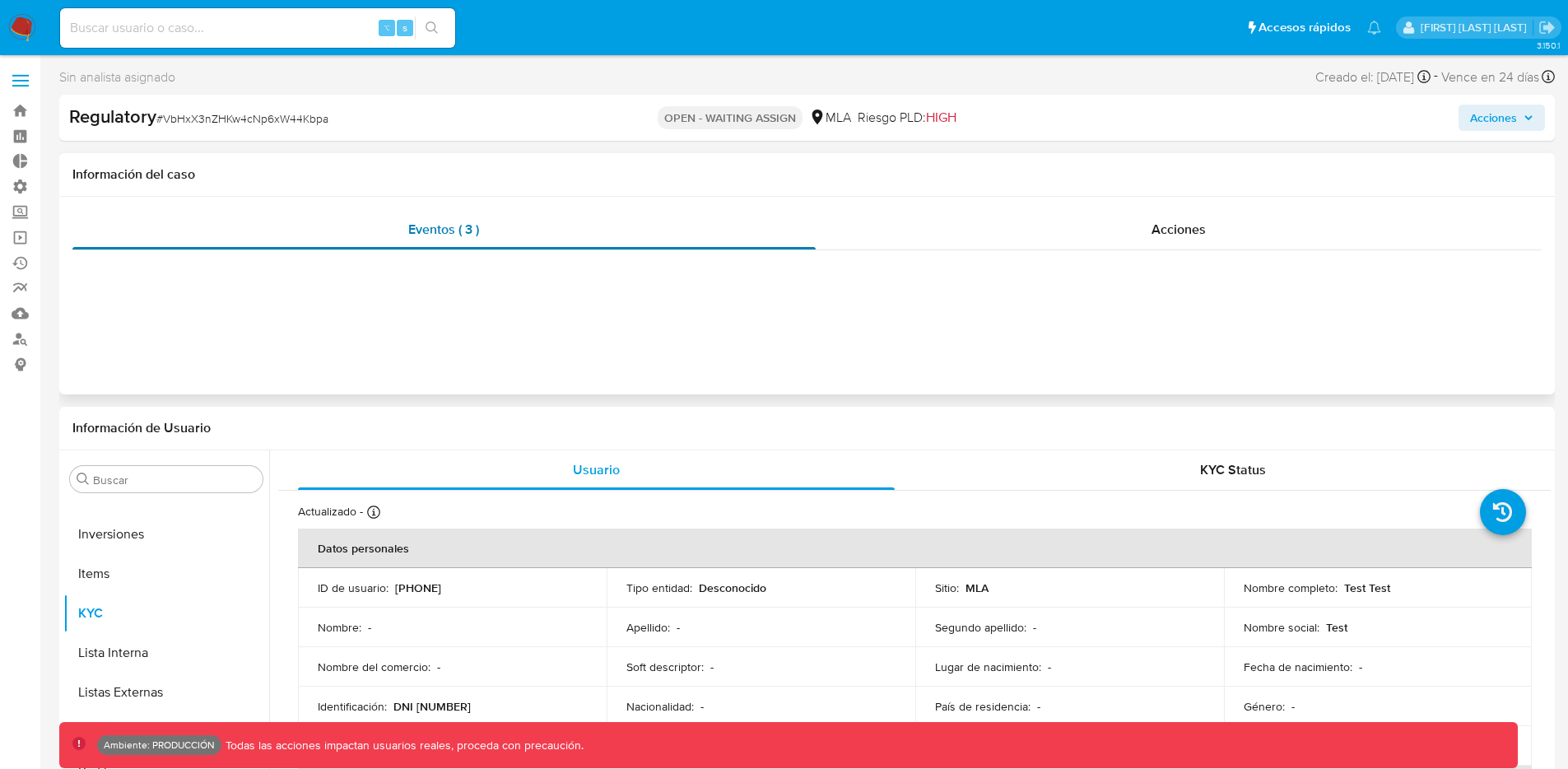 select on "10" 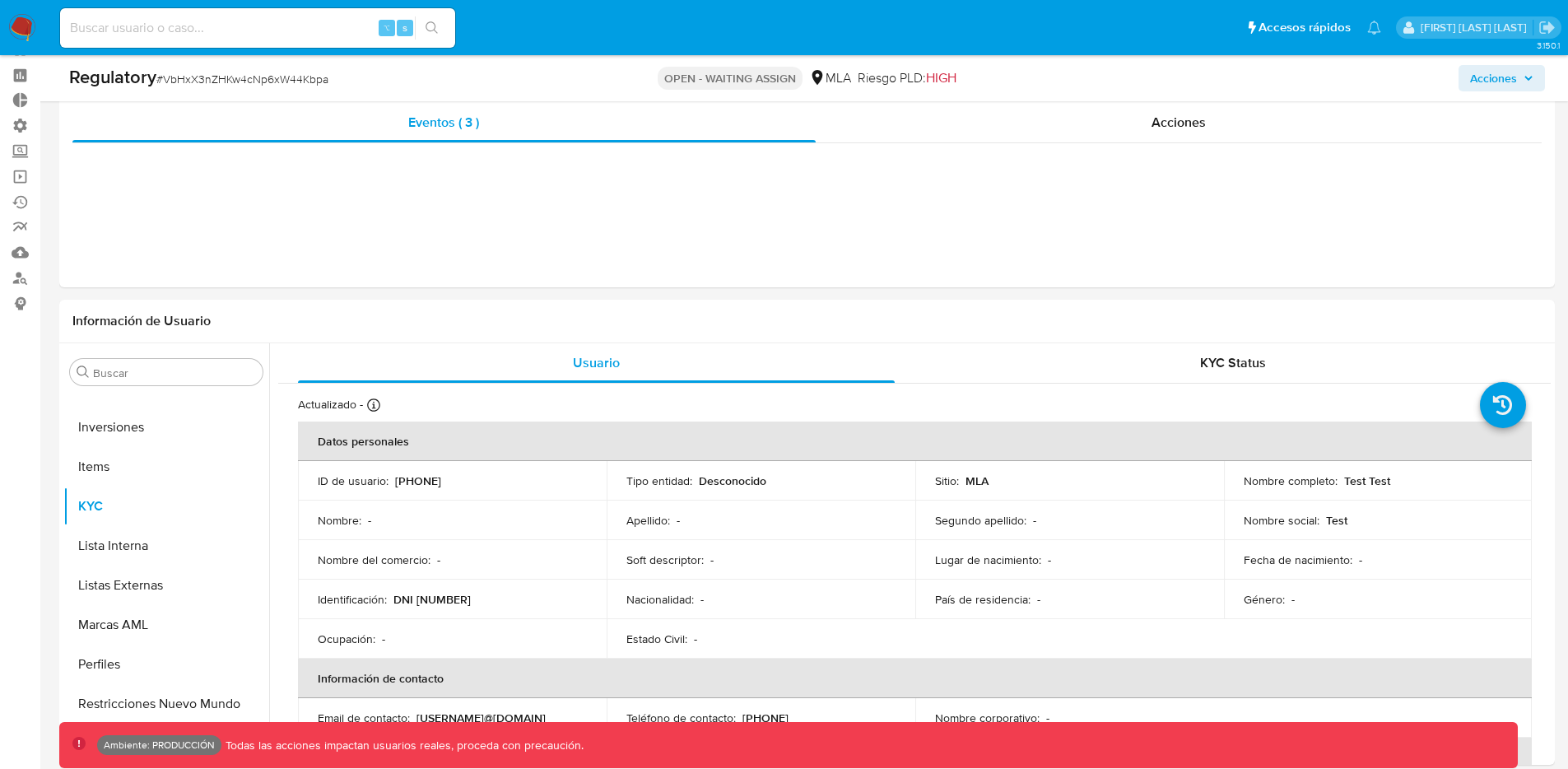 scroll, scrollTop: 0, scrollLeft: 0, axis: both 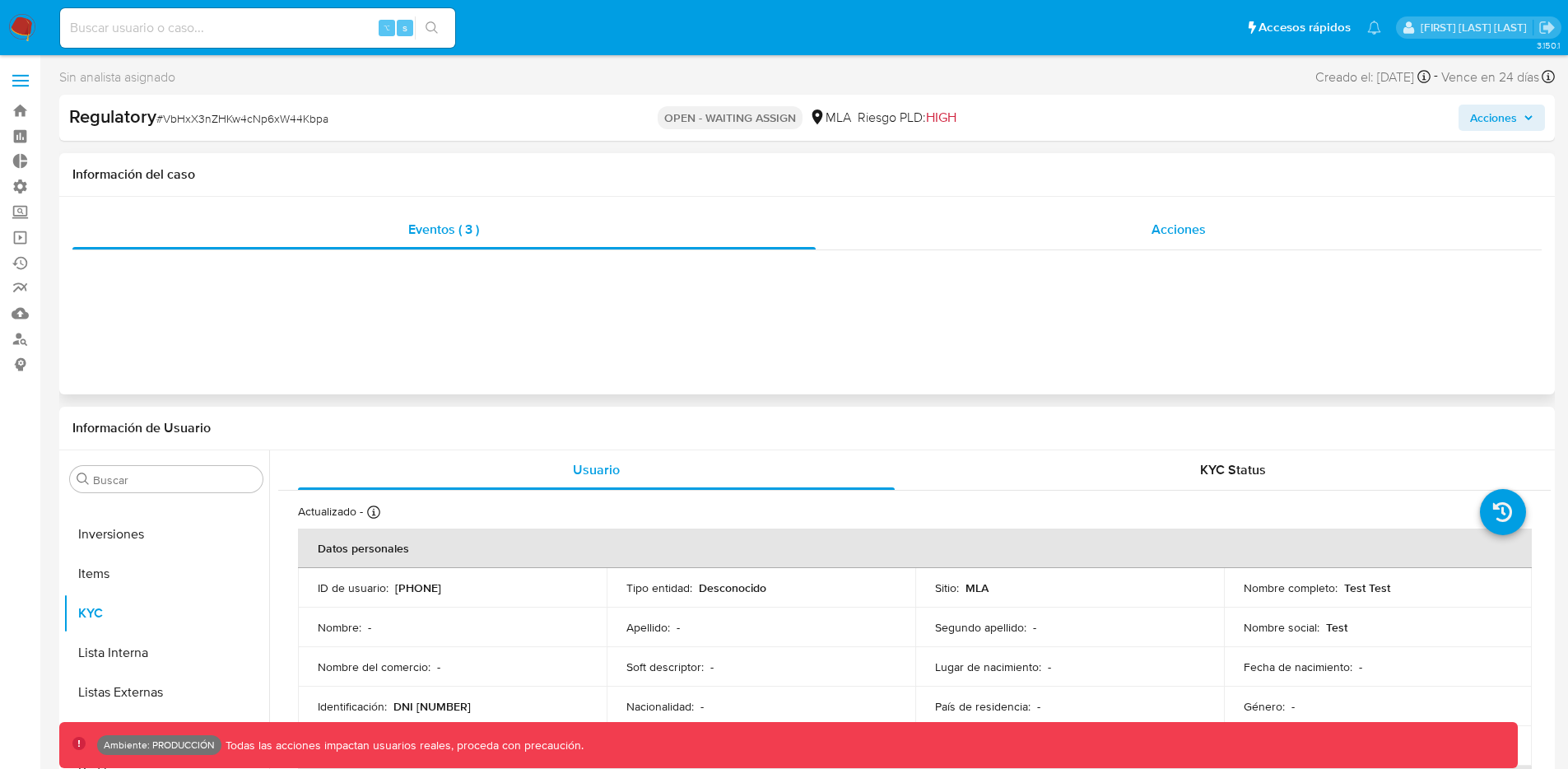 click on "Acciones" at bounding box center [1179, 230] 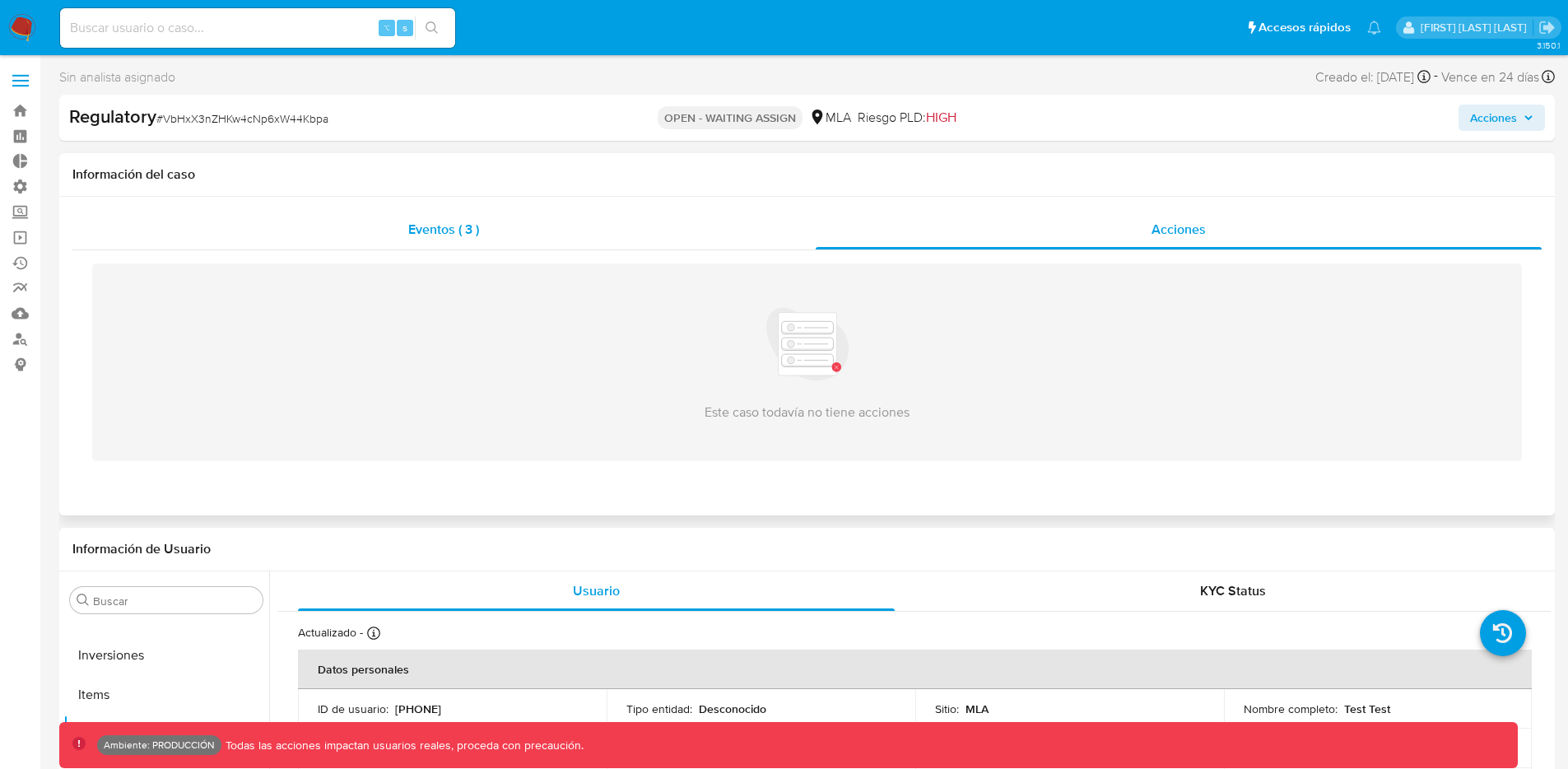 click on "Eventos ( 3 )" at bounding box center (444, 230) 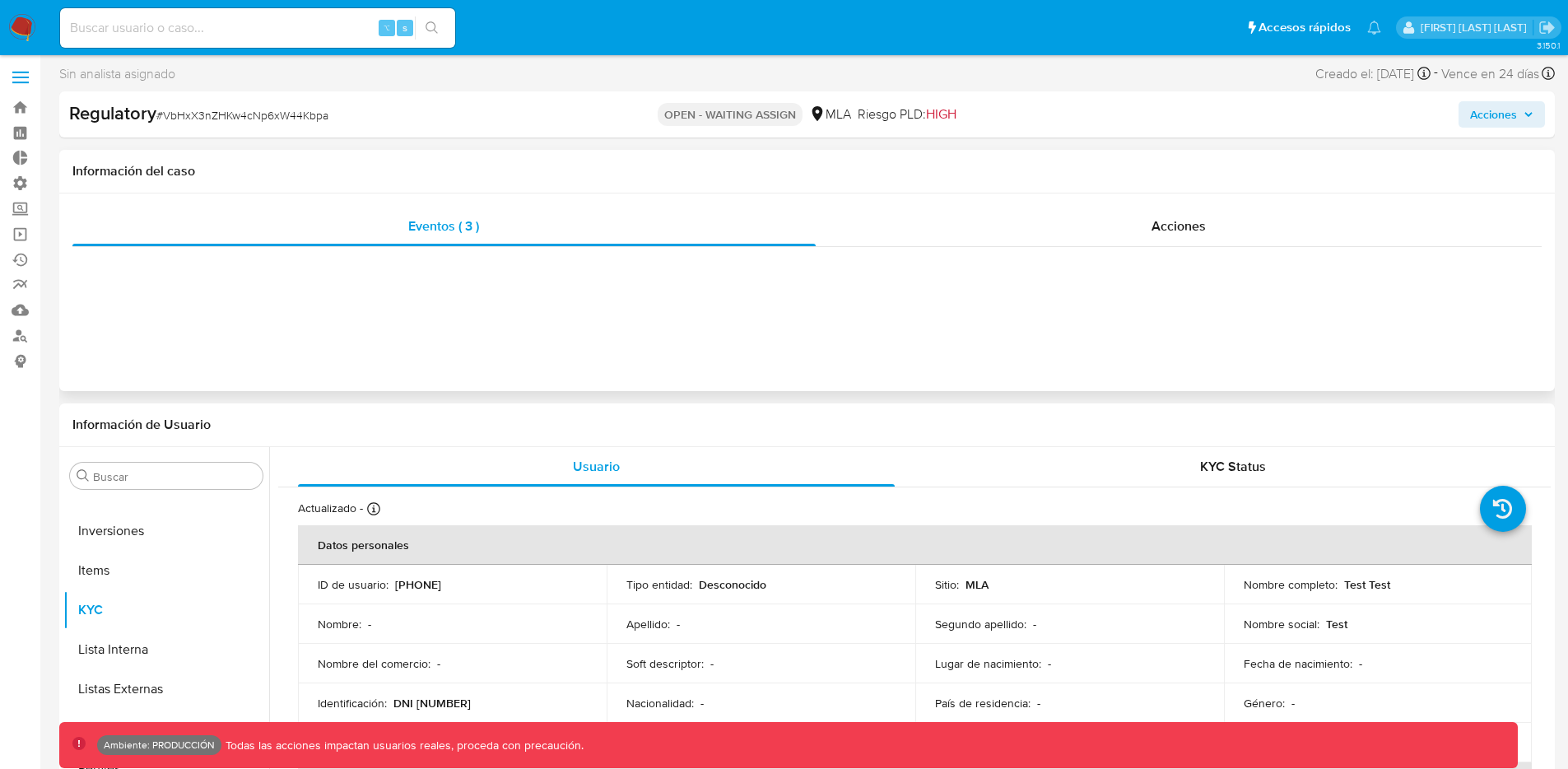 scroll, scrollTop: 0, scrollLeft: 0, axis: both 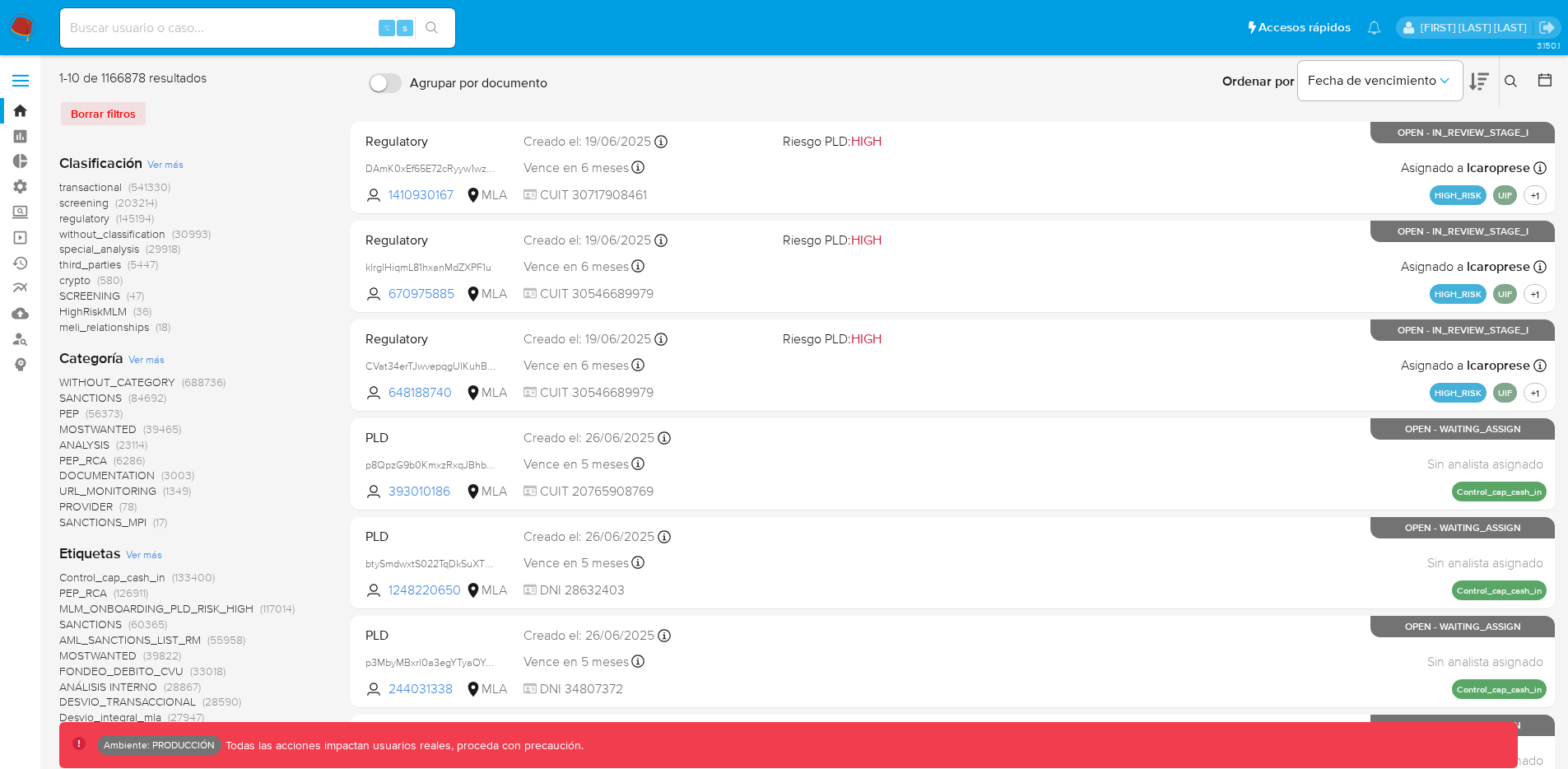 click on "regulatory" at bounding box center (84, 218) 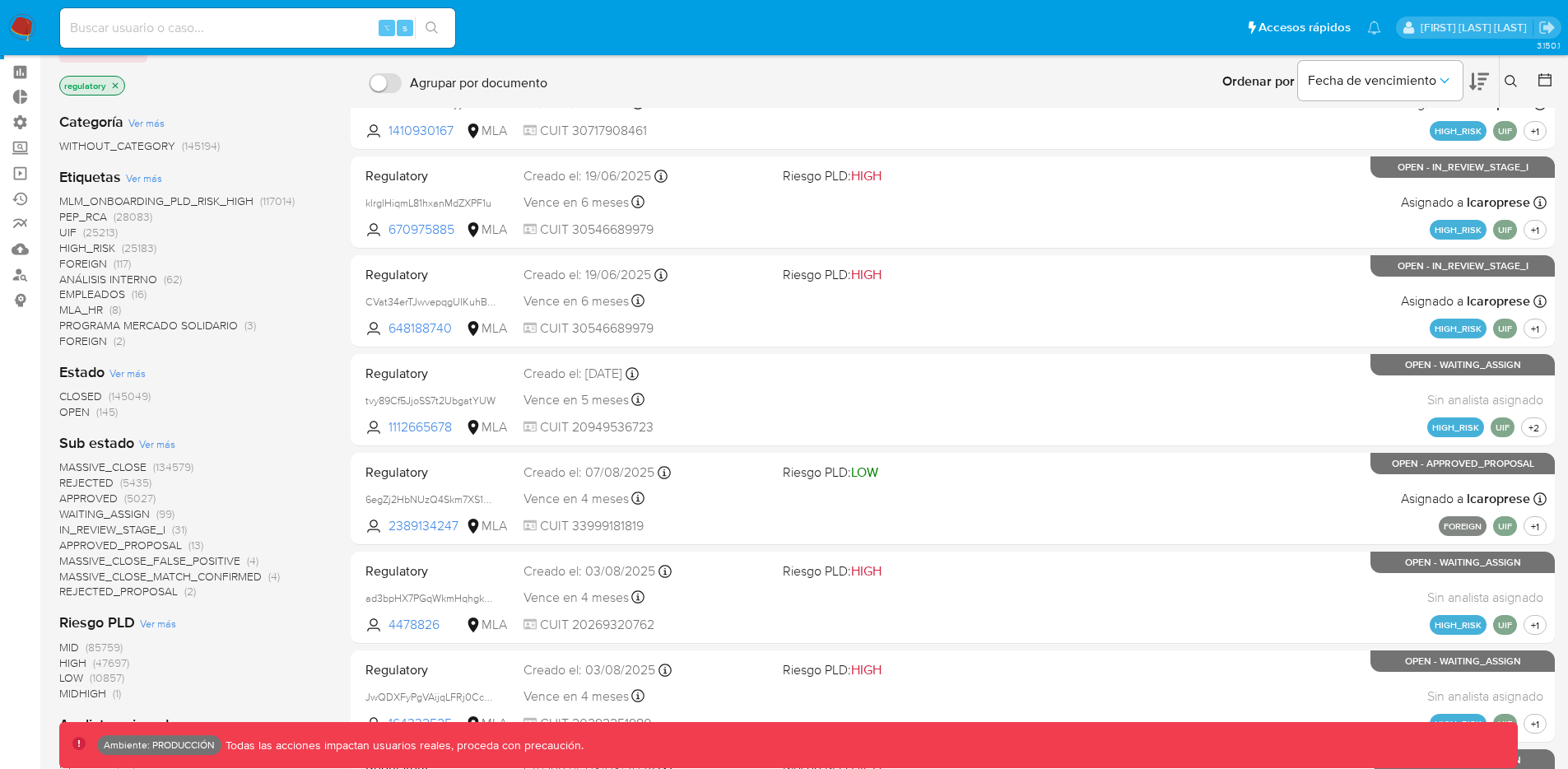 scroll, scrollTop: 91, scrollLeft: 0, axis: vertical 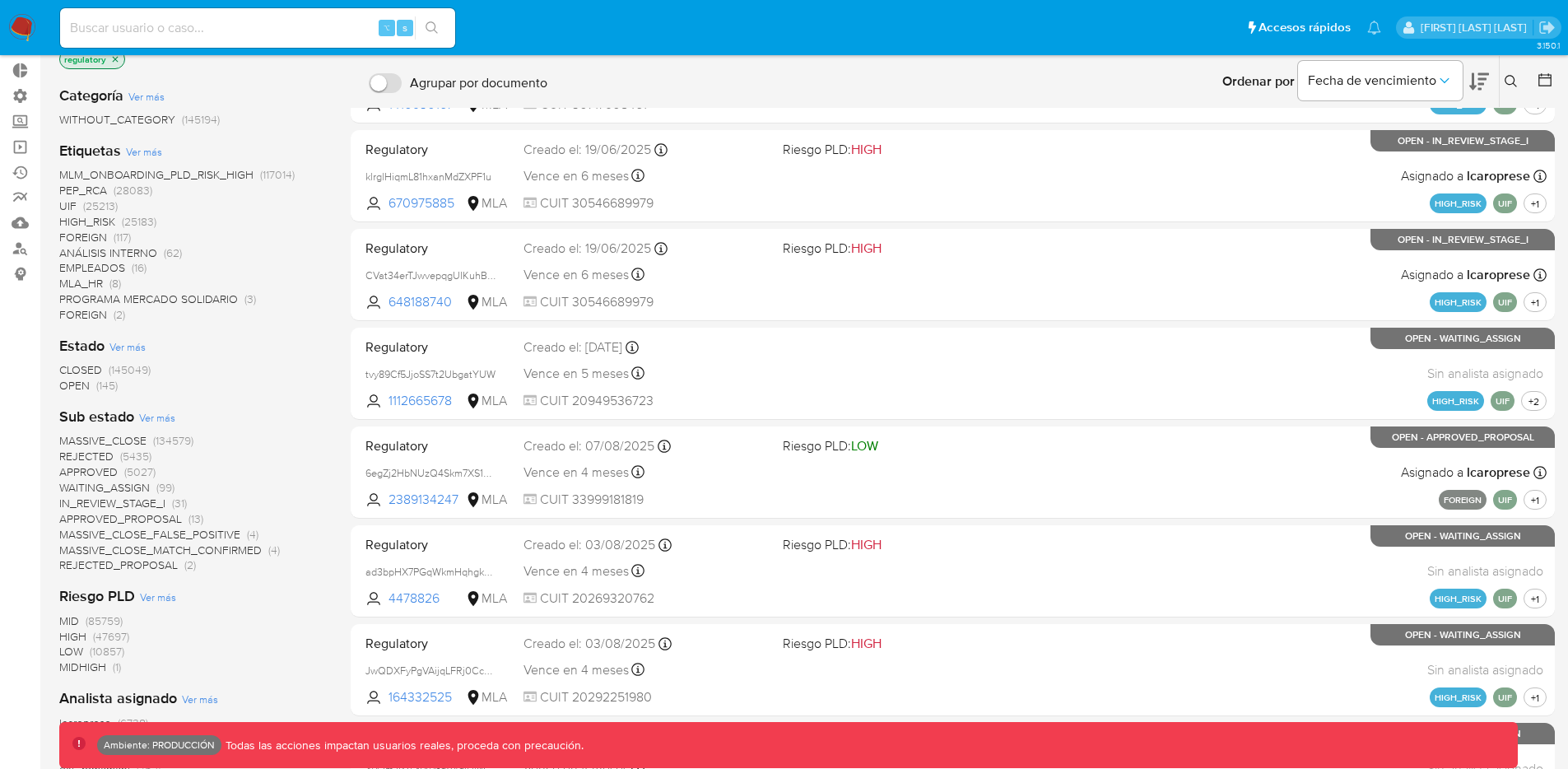 click on "HIGH_RISK" at bounding box center [87, 221] 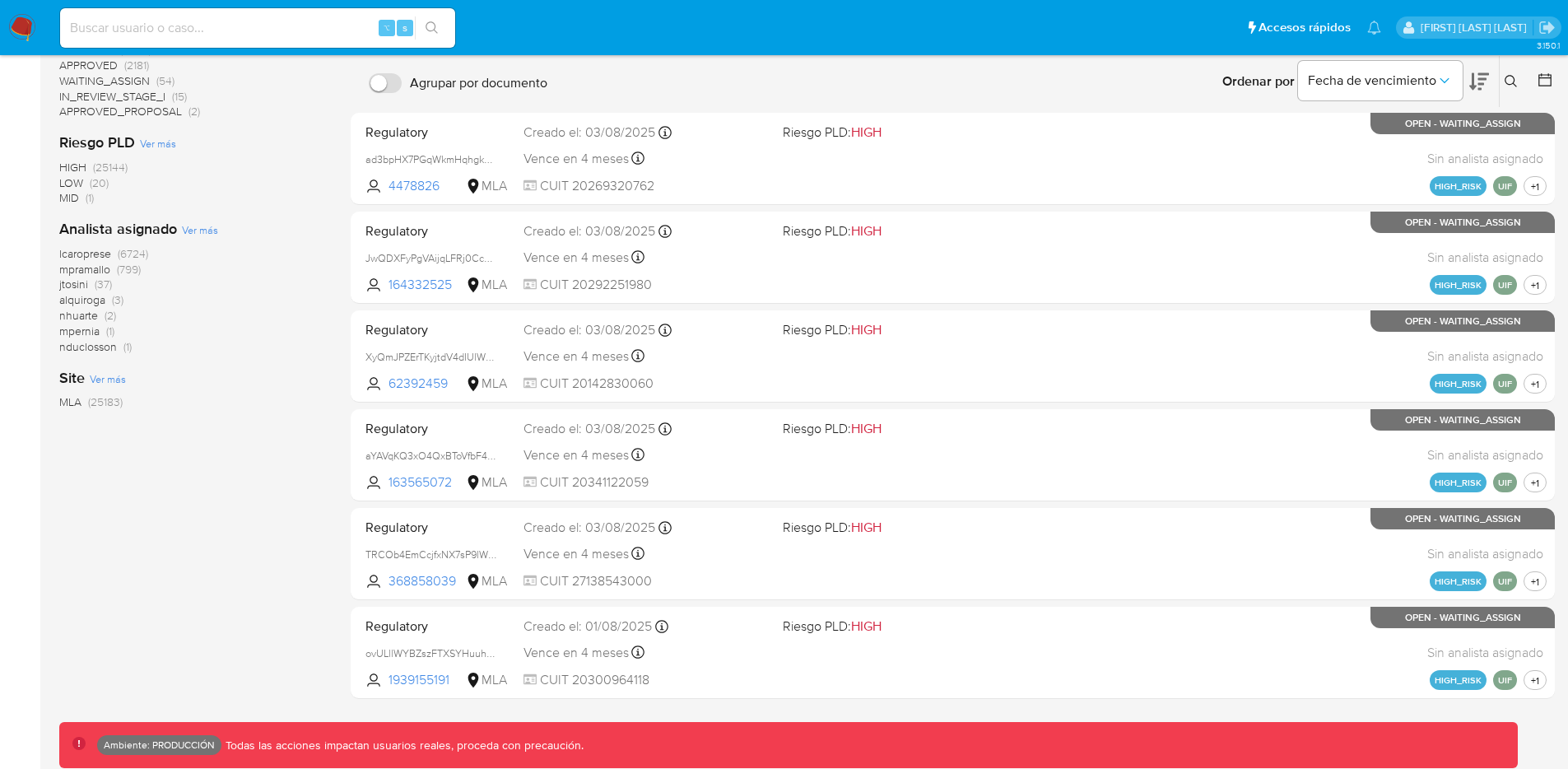 scroll, scrollTop: 0, scrollLeft: 0, axis: both 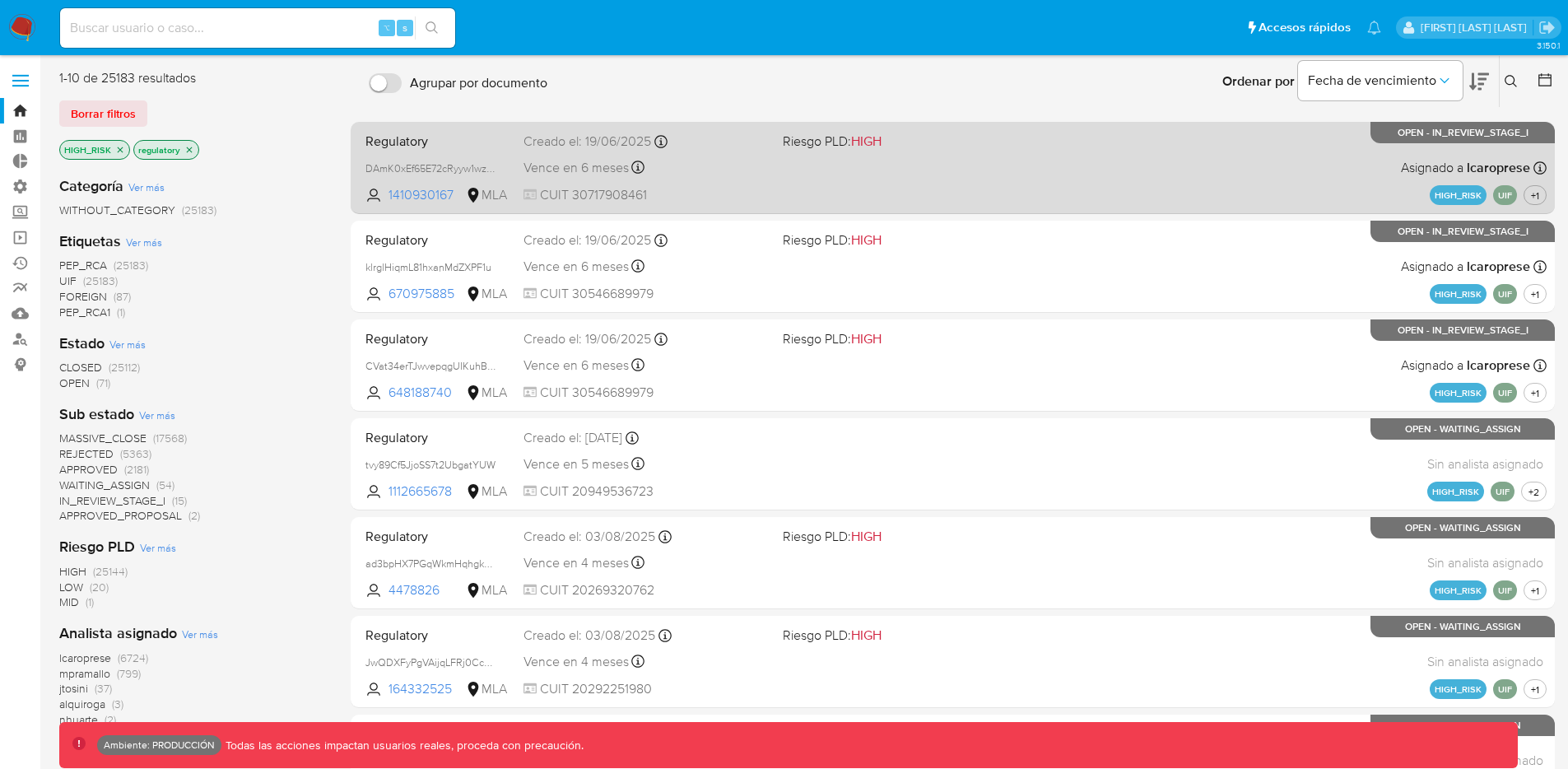 click on "Regulatory DAmK0Ef65E72cRyyw1wzIP3 [NUMBER] MLA Riesgo PLD:  HIGH Creado el: [DATE]   Creado el: [DATE] [TIME] Vence en 6 meses   Vence el [DATE] [TIME] CUIT   [NUMBER] Asignado a   [USERNAME]   Asignado el: [DATE] [TIME] HIGH_RISK UIF +1 OPEN - IN_REVIEW_STAGE_I" at bounding box center (952, 167) 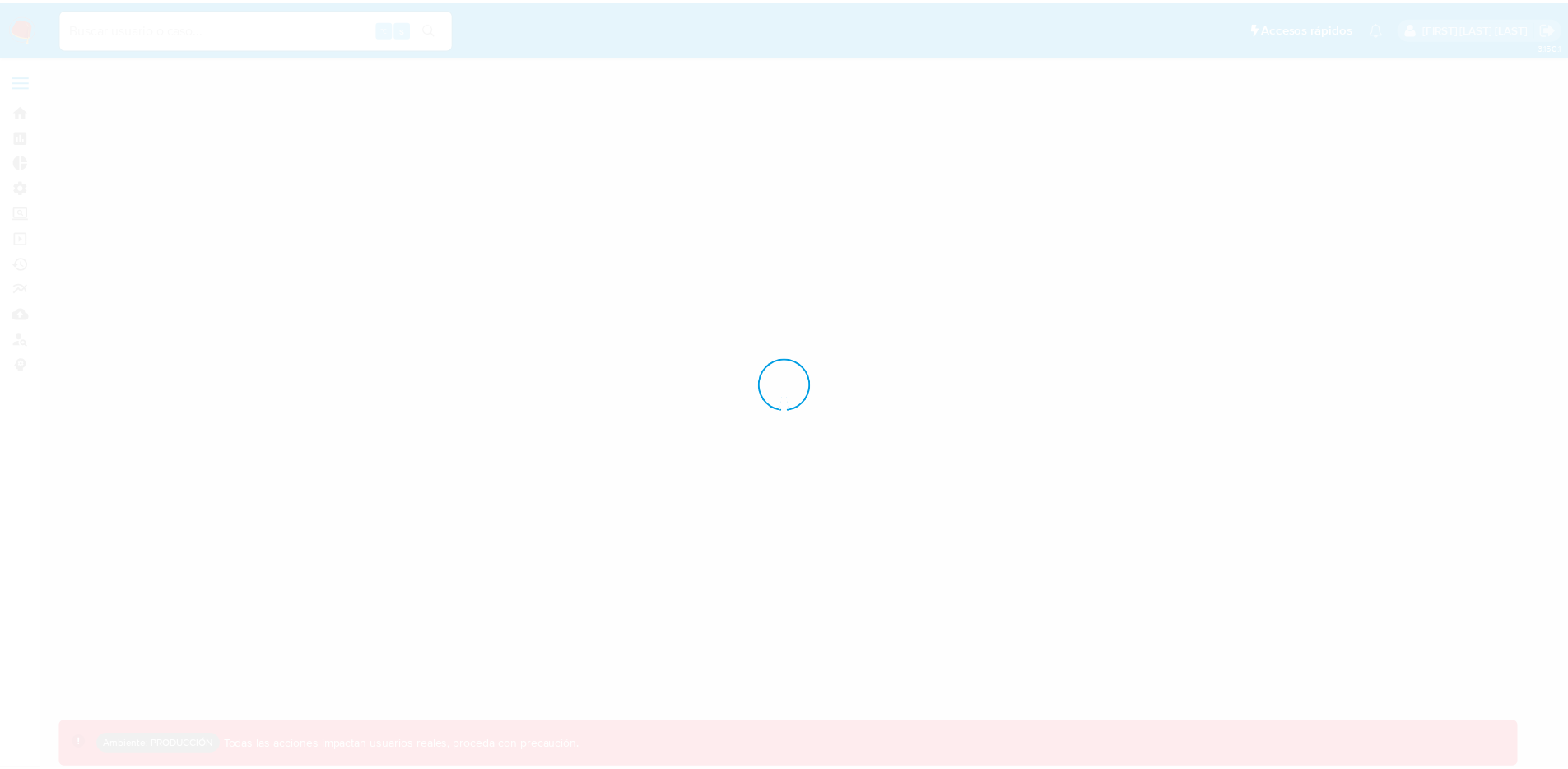 scroll, scrollTop: 0, scrollLeft: 0, axis: both 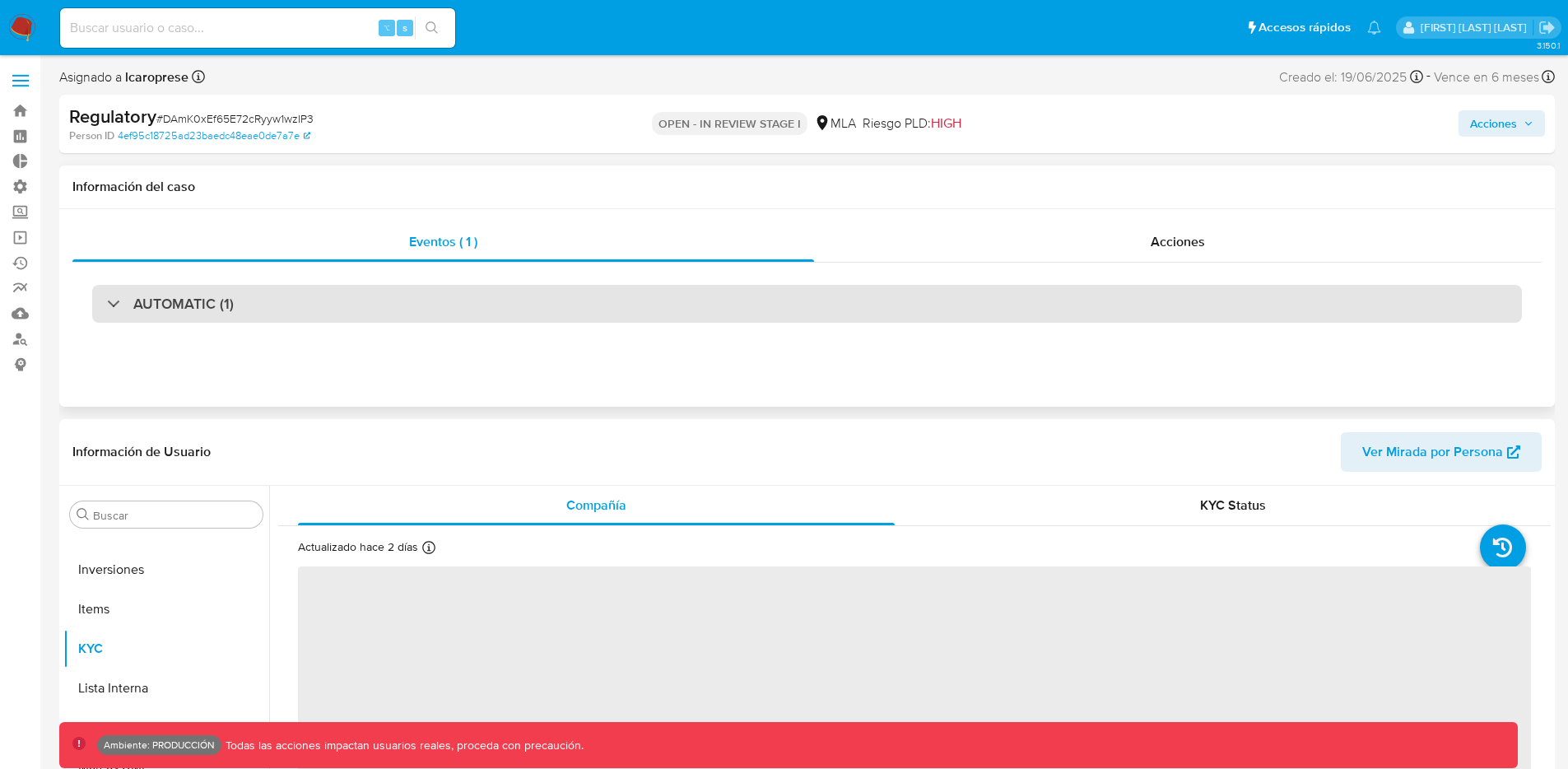 click on "AUTOMATIC (1)" at bounding box center [807, 304] 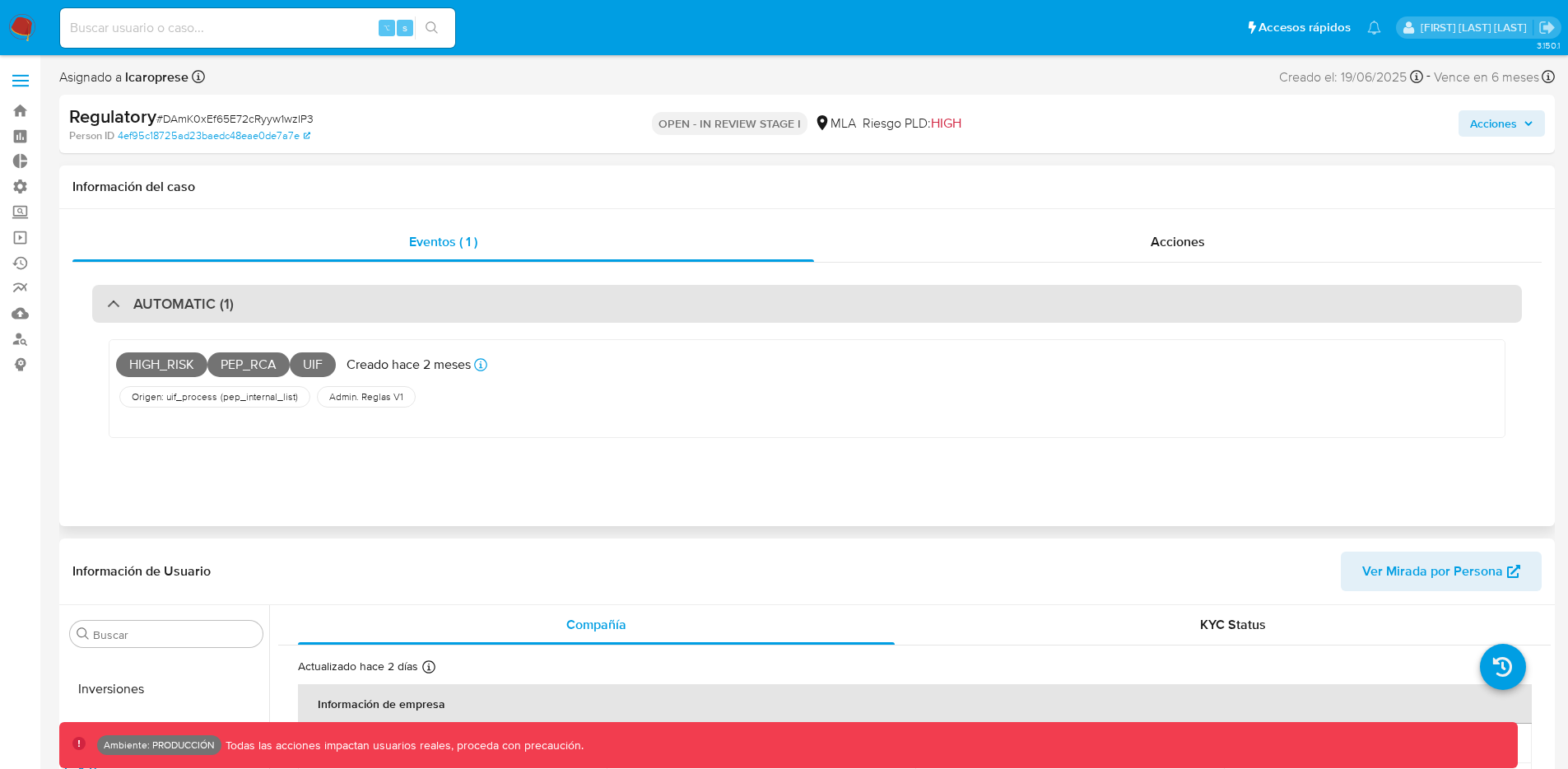 select on "10" 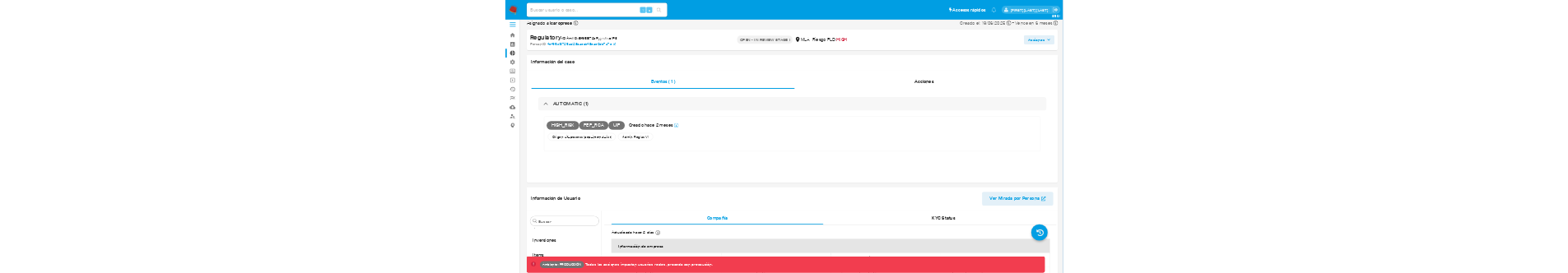 scroll, scrollTop: 0, scrollLeft: 0, axis: both 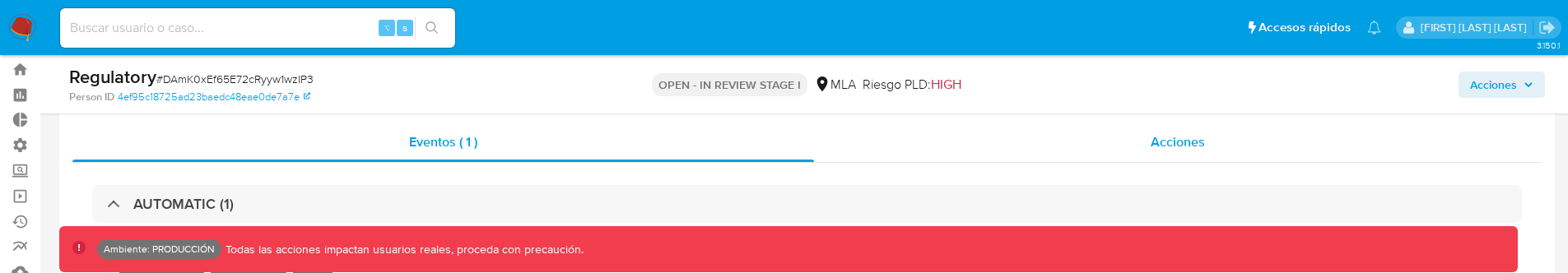click on "Acciones" at bounding box center (1178, 142) 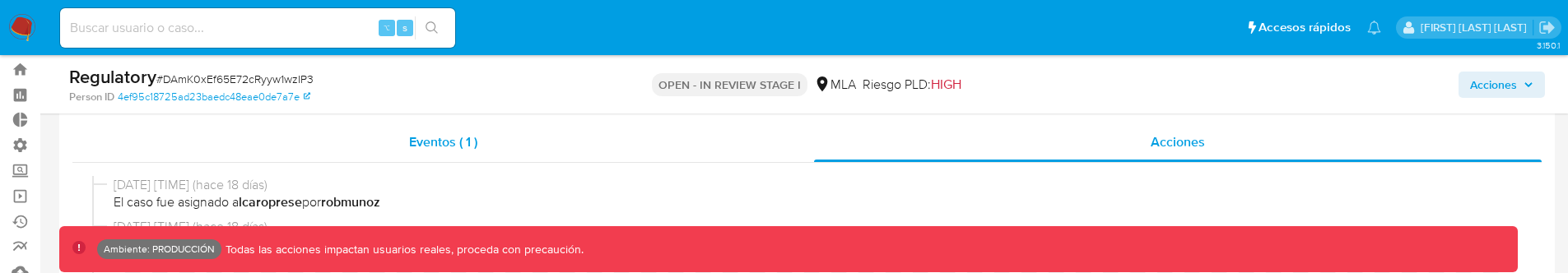 click on "Eventos ( 1 )" at bounding box center (443, 142) 